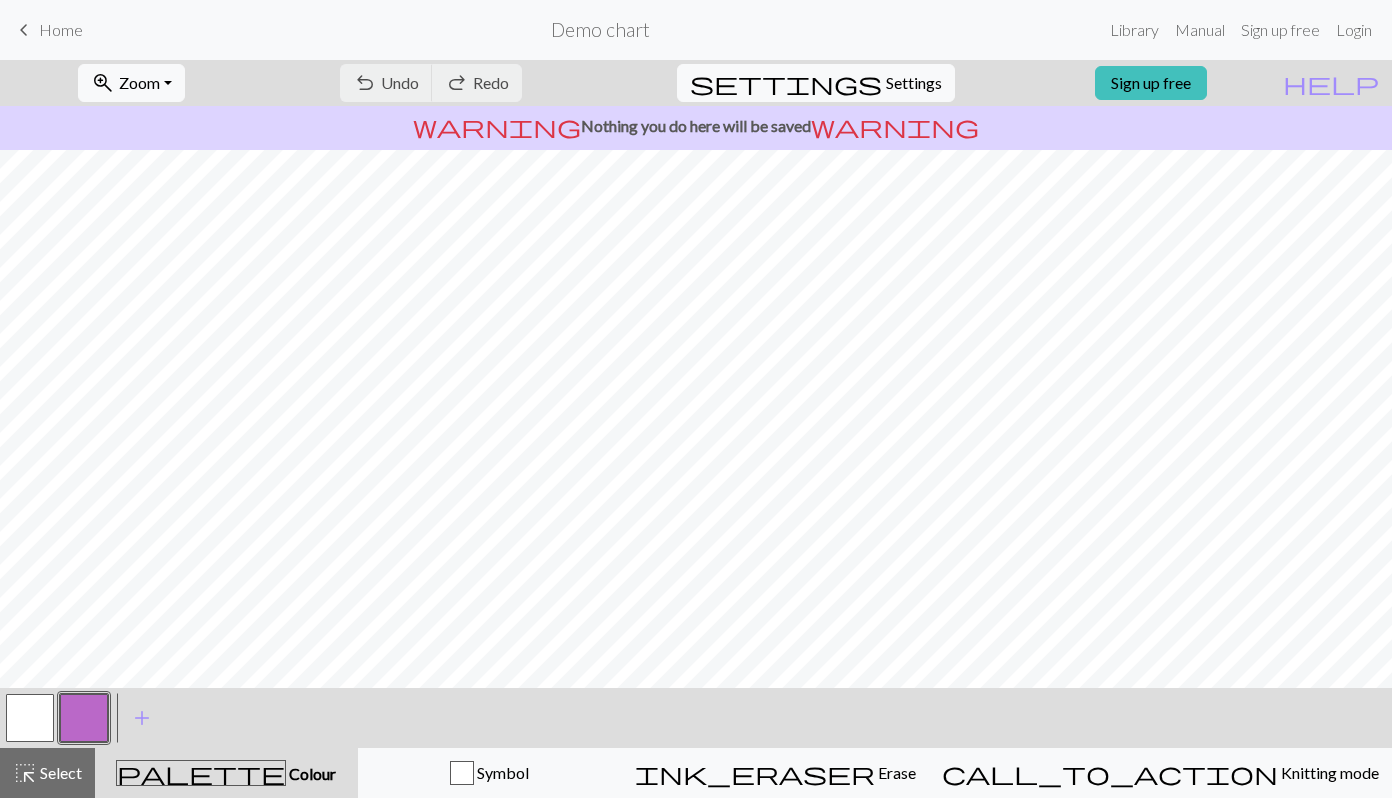 scroll, scrollTop: 0, scrollLeft: 0, axis: both 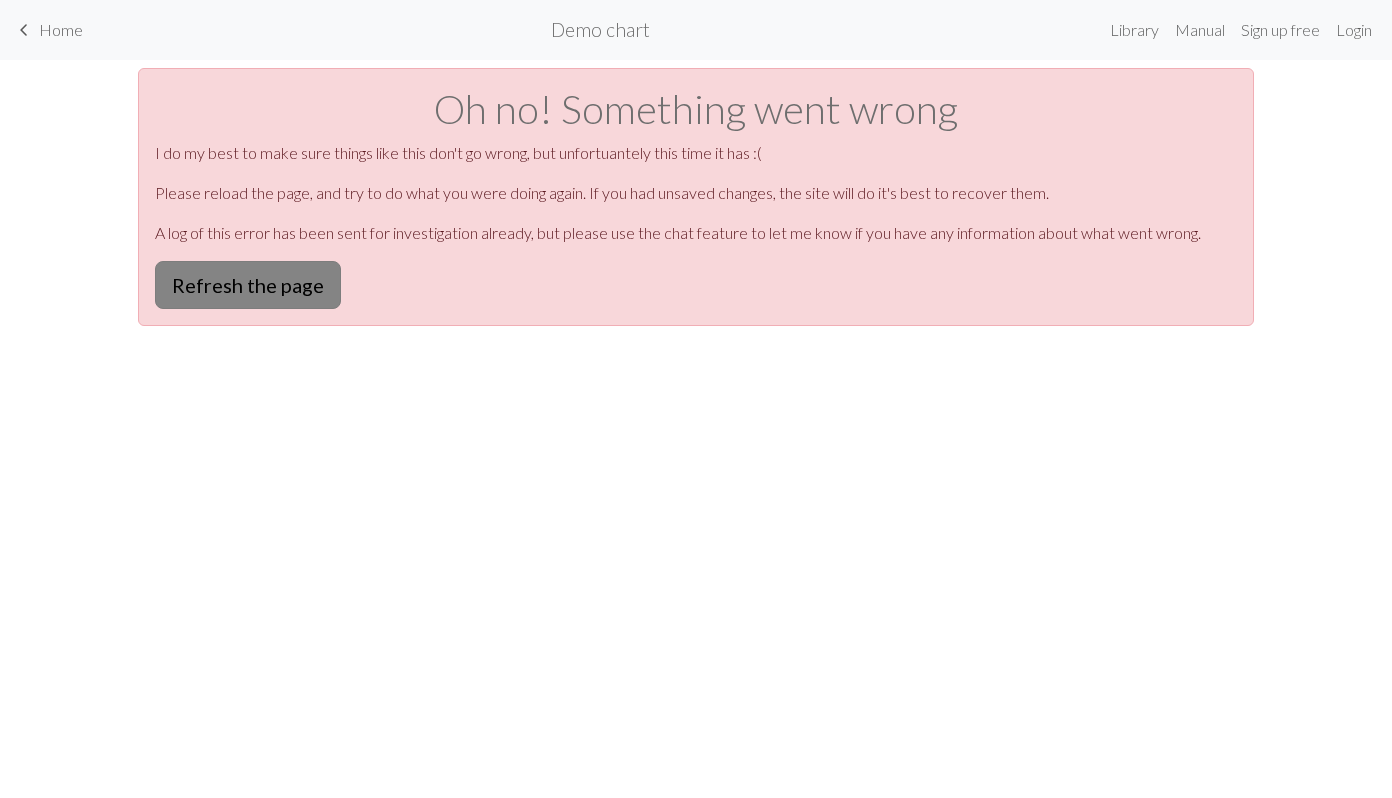 click on "Refresh the page" at bounding box center [248, 285] 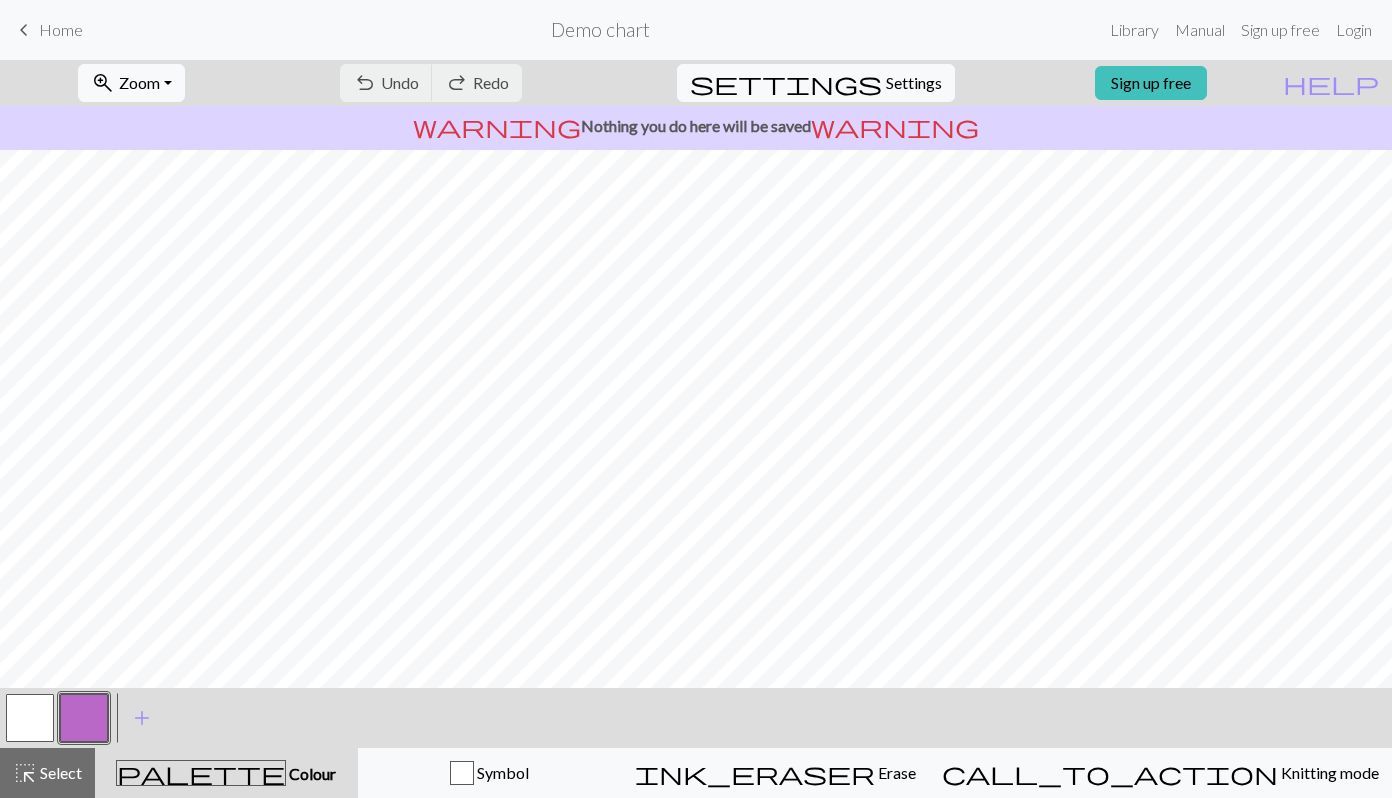scroll, scrollTop: 0, scrollLeft: 0, axis: both 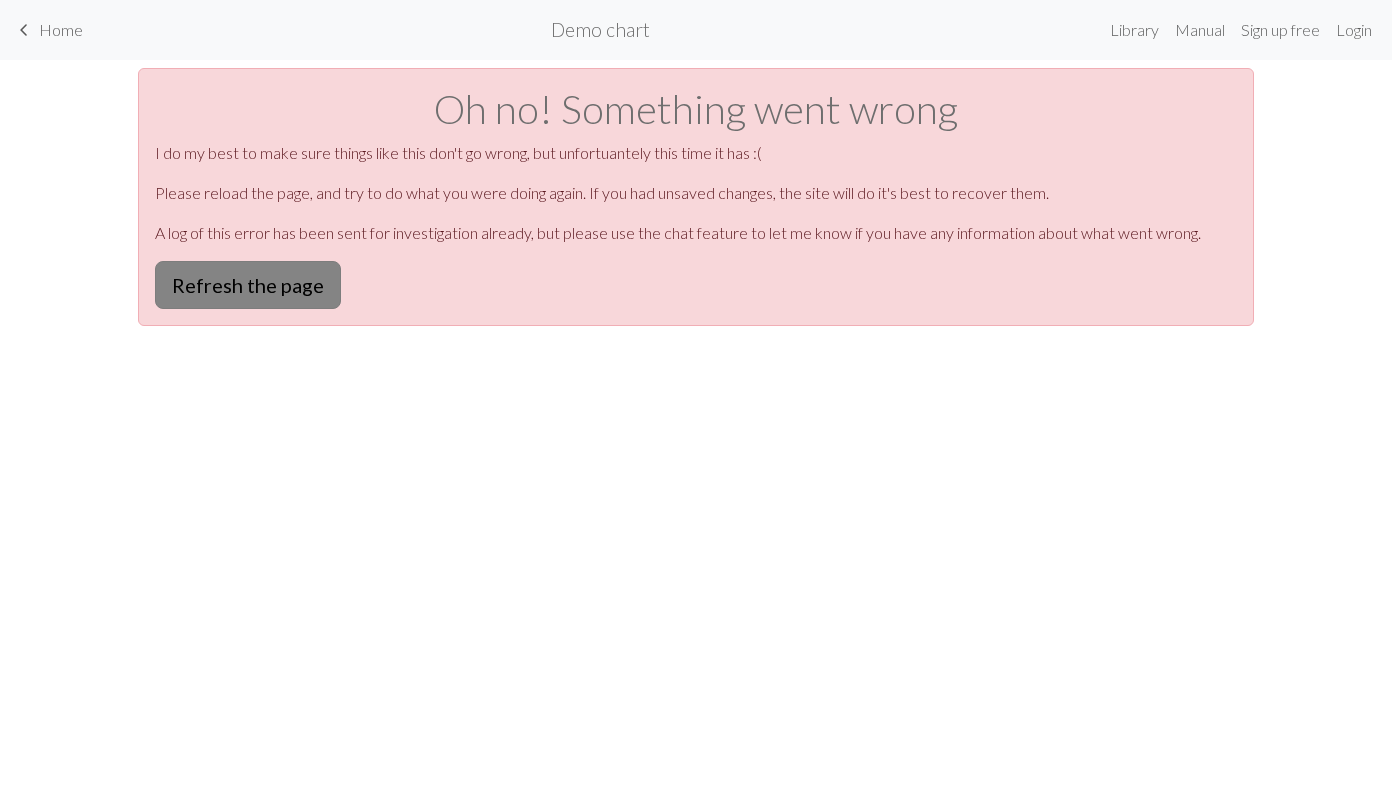 click on "Refresh the page" at bounding box center (248, 285) 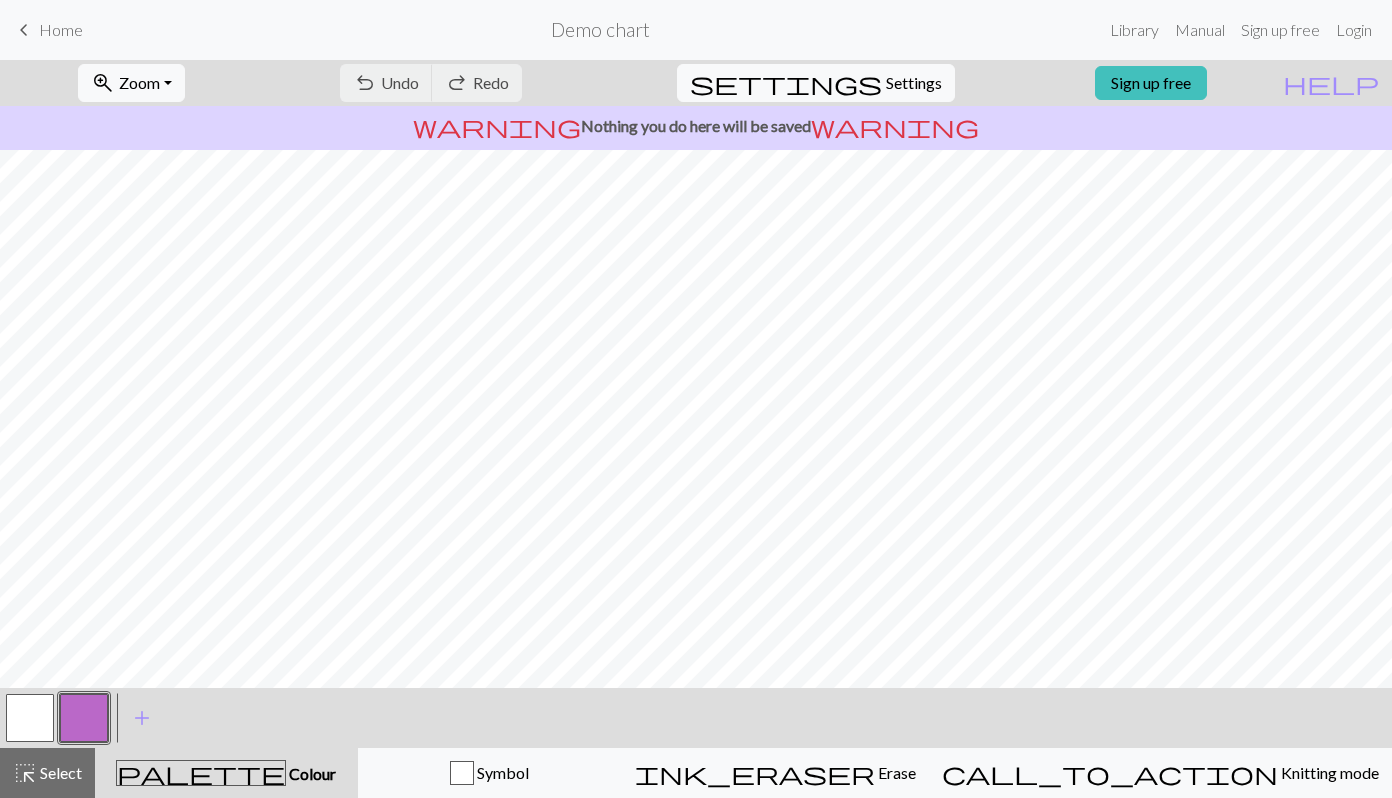scroll, scrollTop: 0, scrollLeft: 0, axis: both 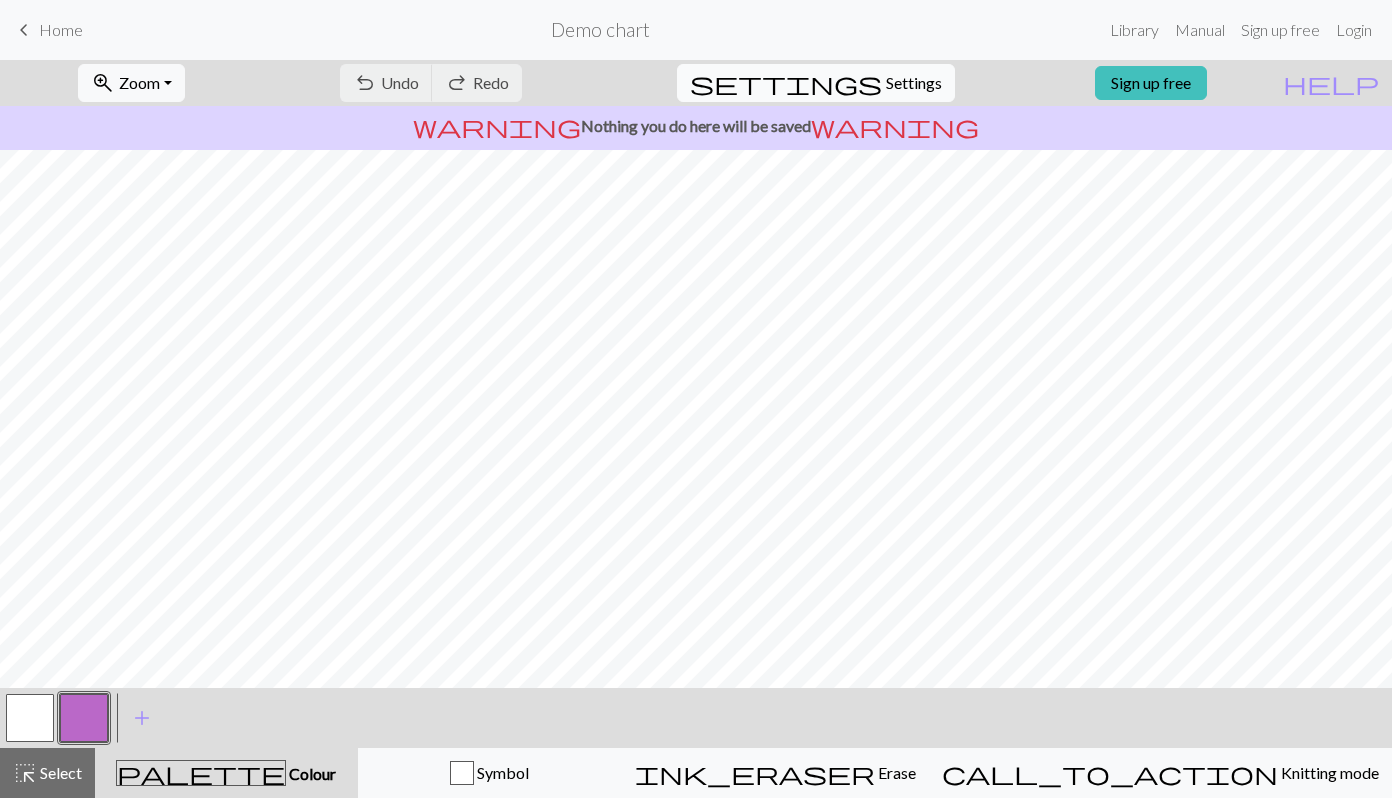 click on "Settings" at bounding box center [914, 83] 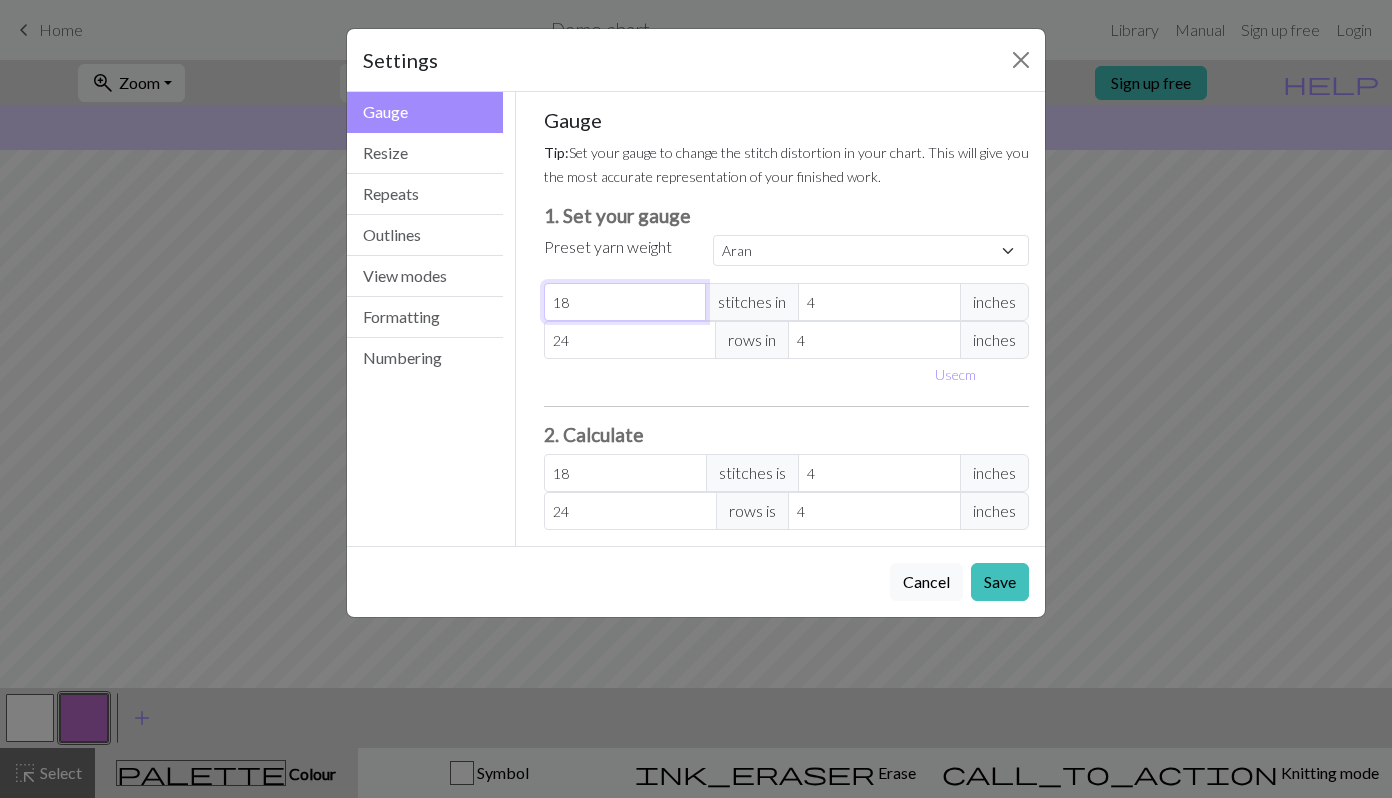 type on "19" 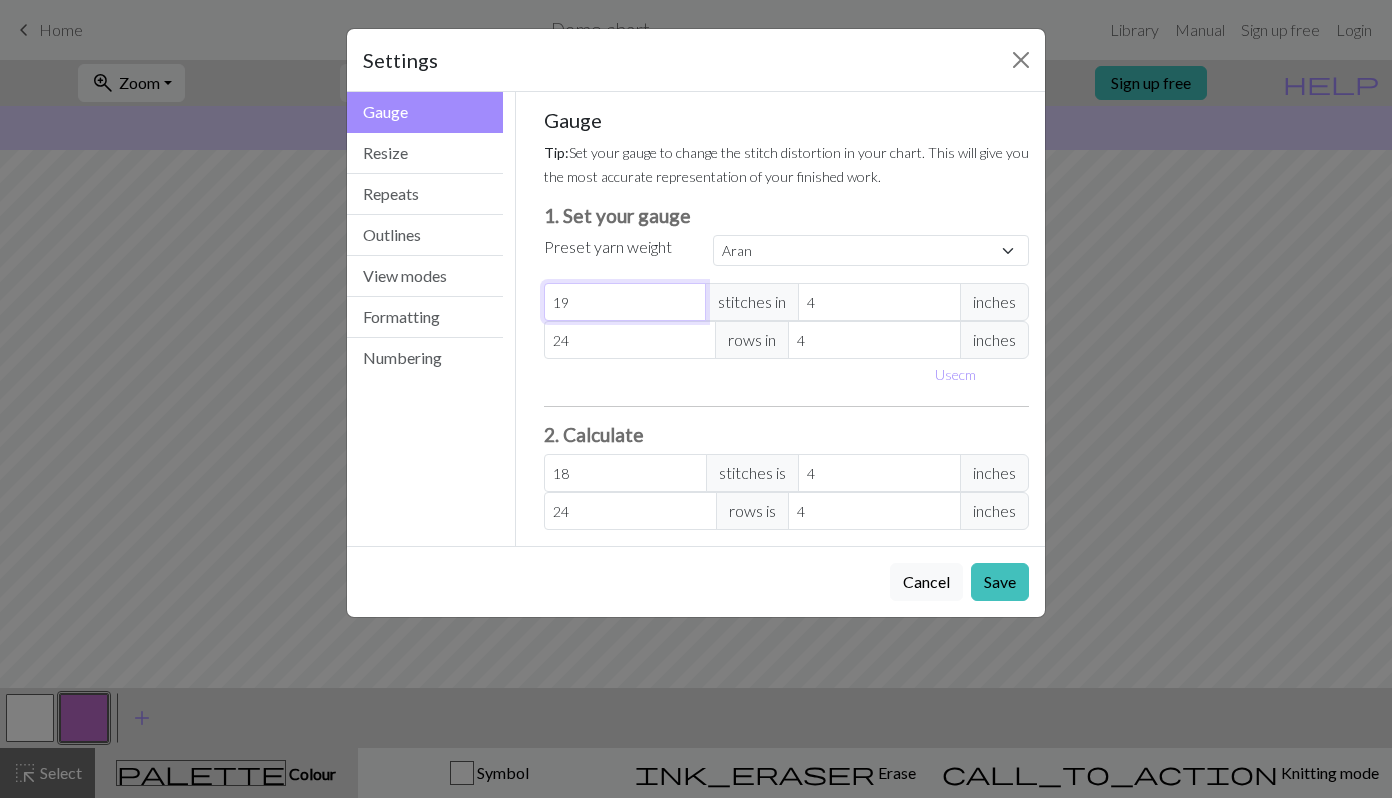 select on "custom" 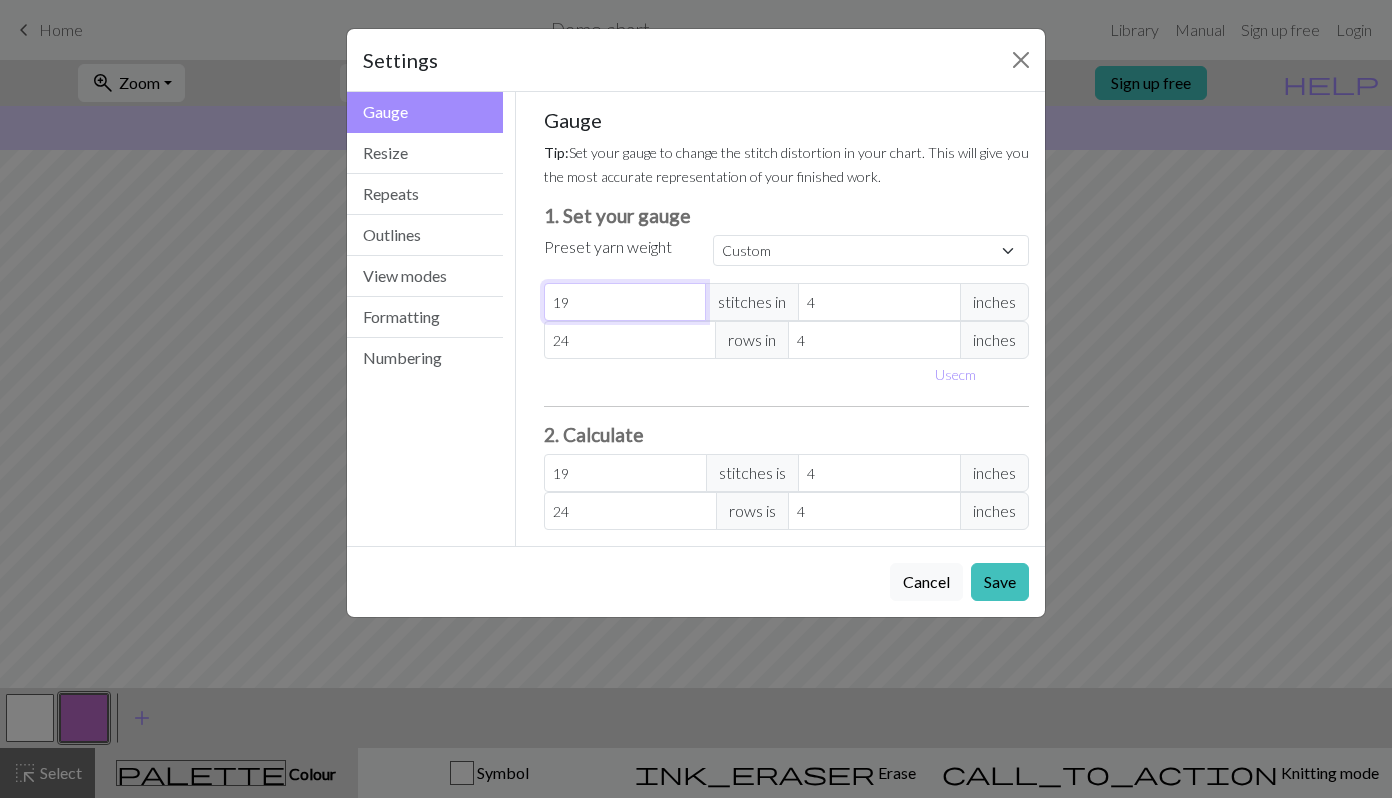 click on "19" at bounding box center [625, 302] 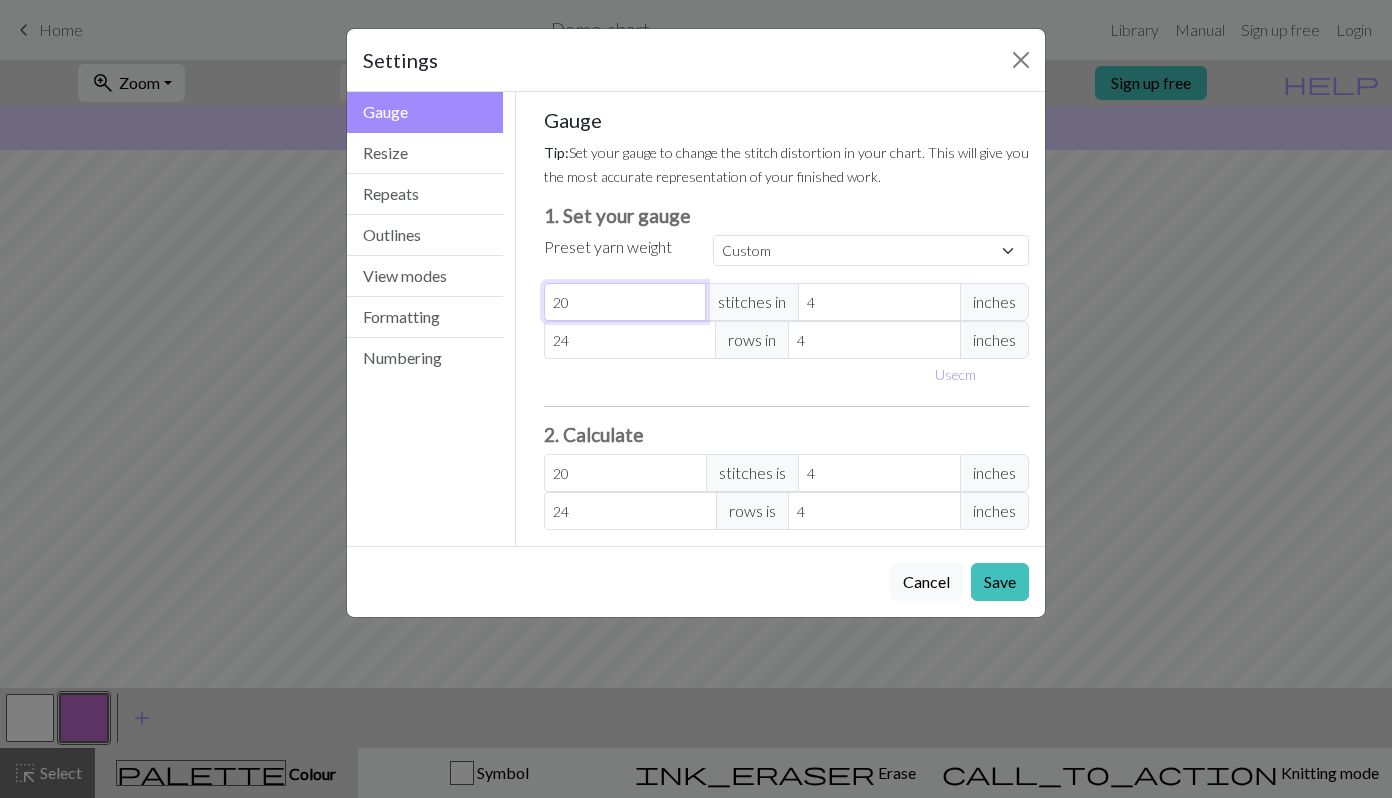 click on "20" at bounding box center [625, 302] 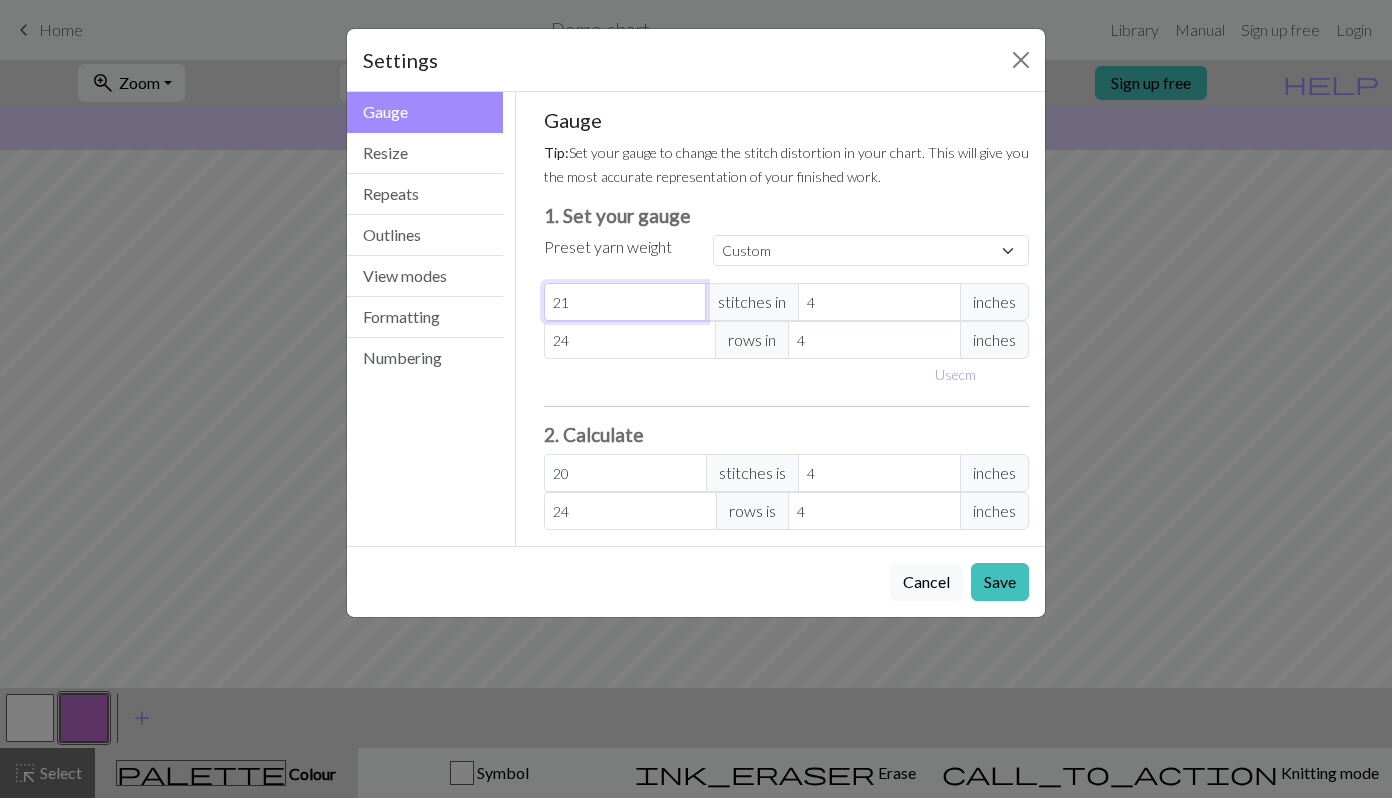 type on "21" 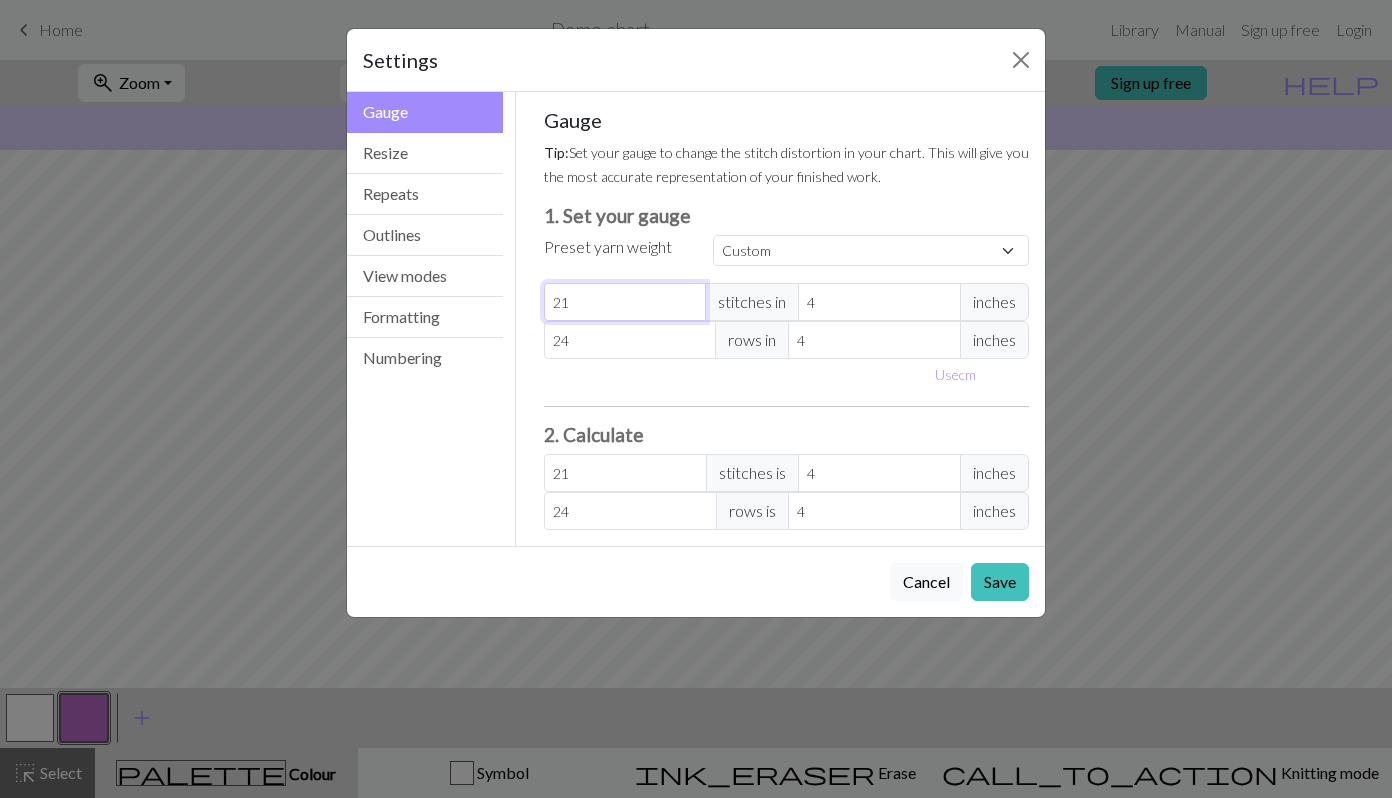 click on "21" at bounding box center (625, 302) 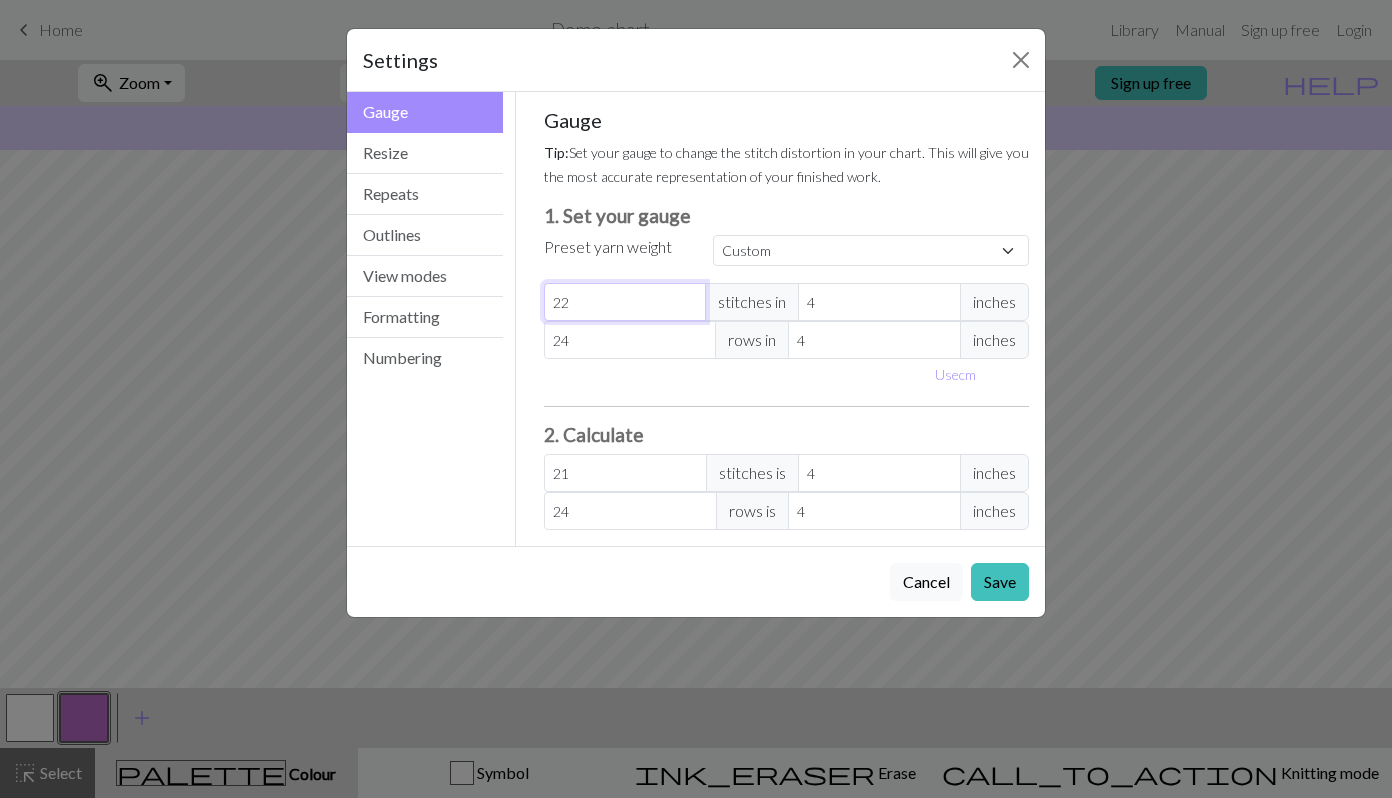 type on "22" 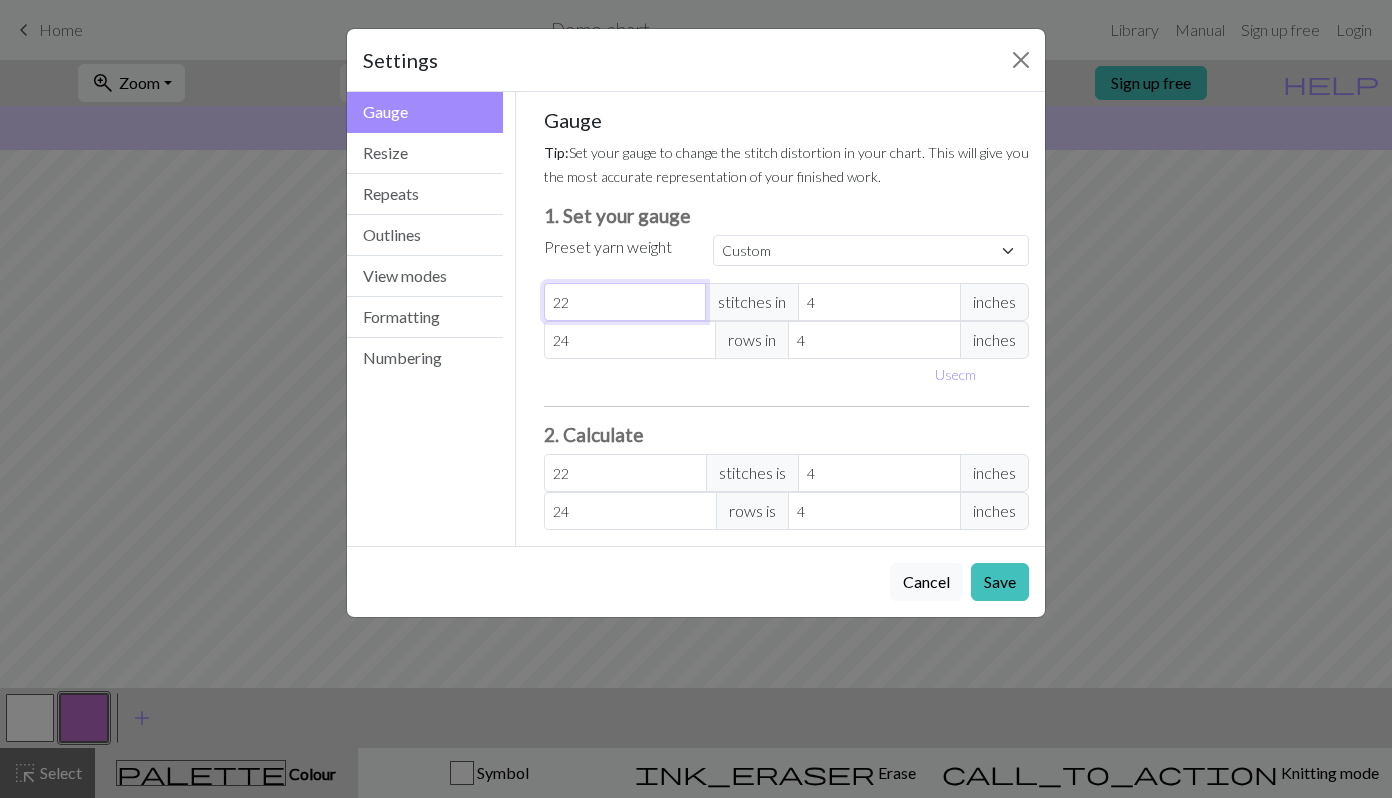 click on "22" at bounding box center (625, 302) 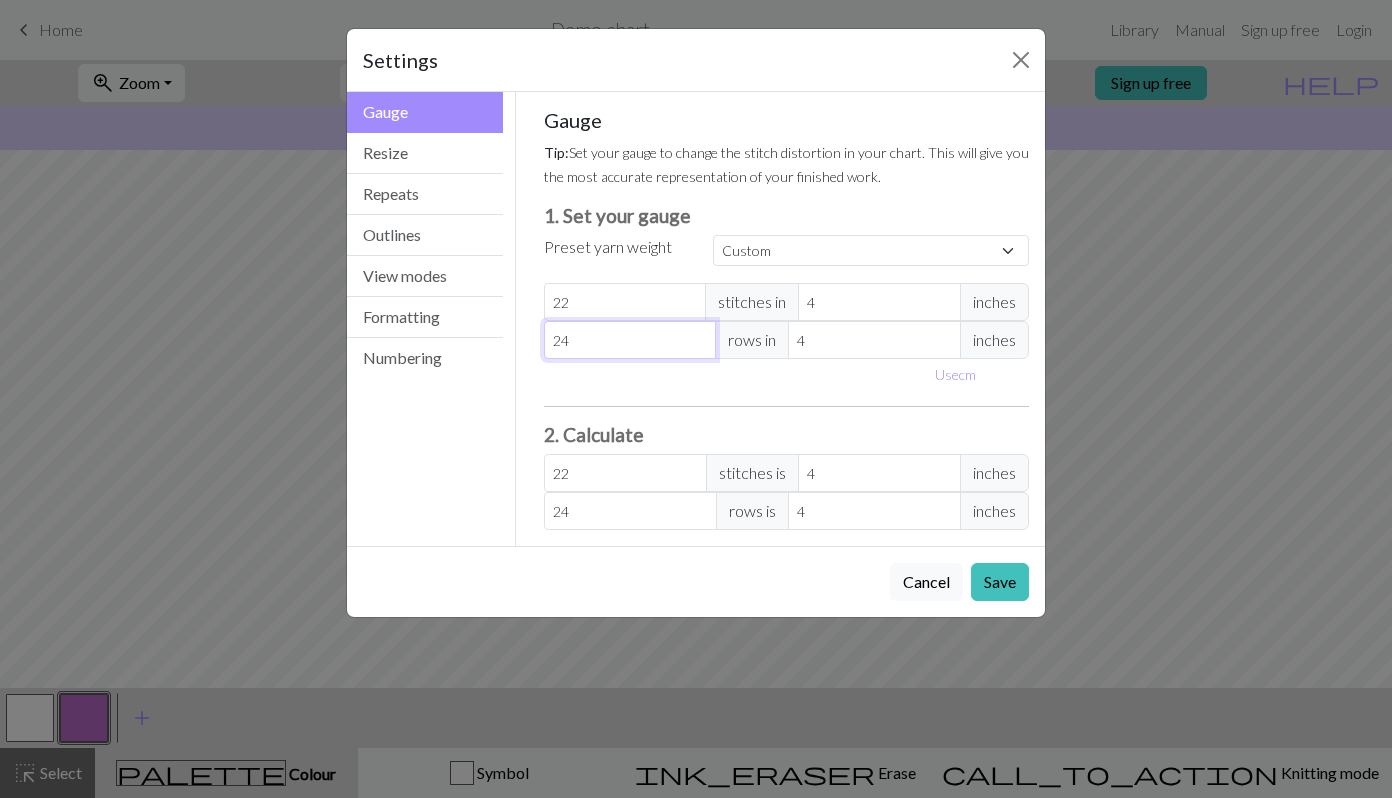 type on "23" 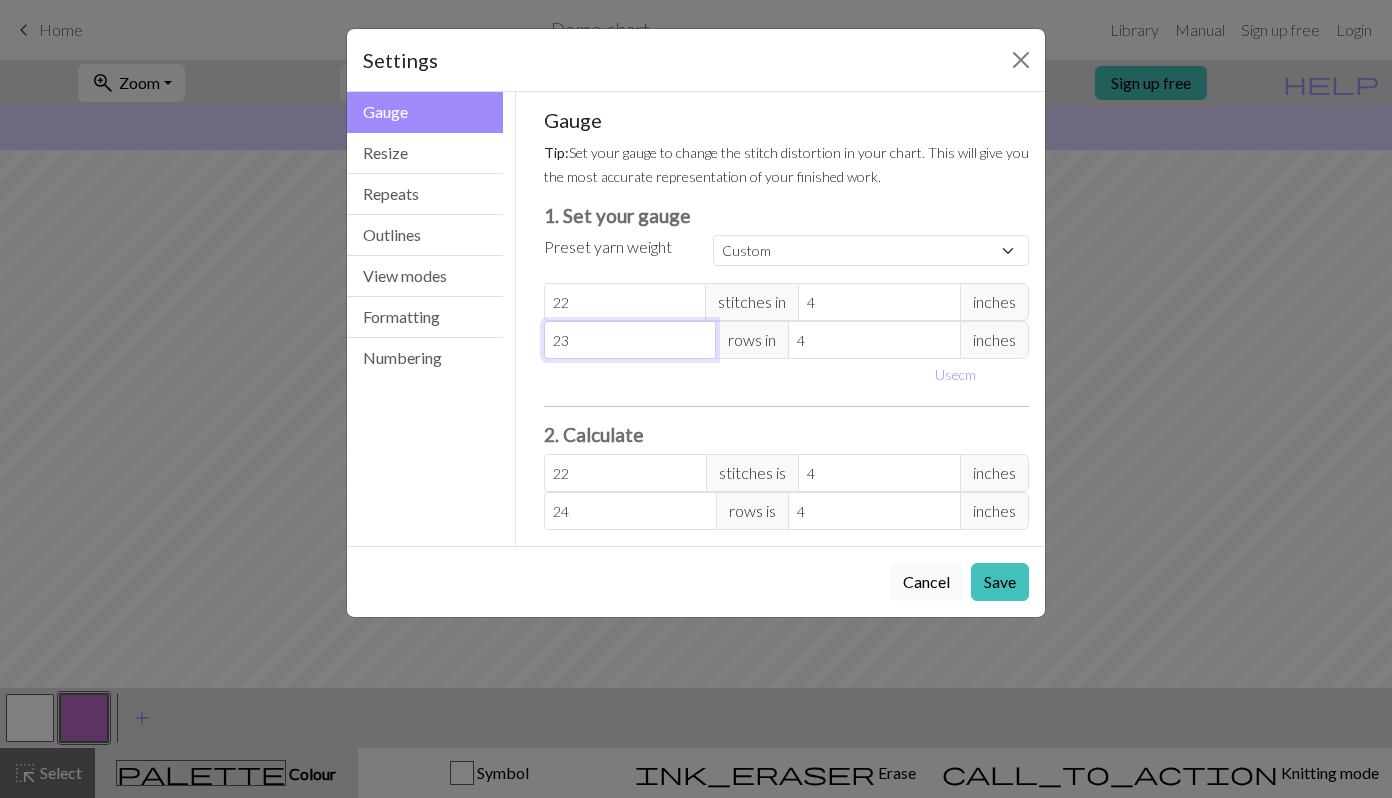 type on "23" 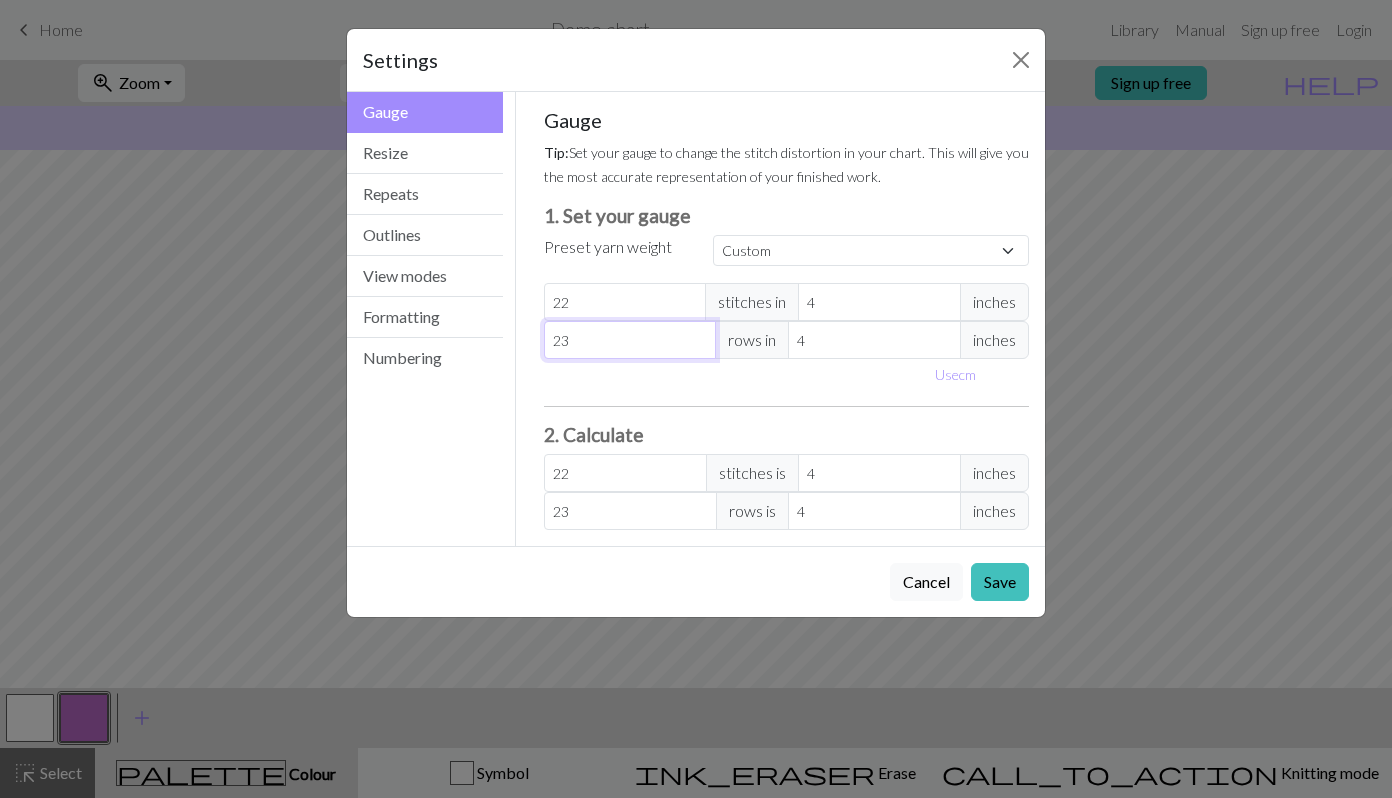 click on "23" at bounding box center (630, 340) 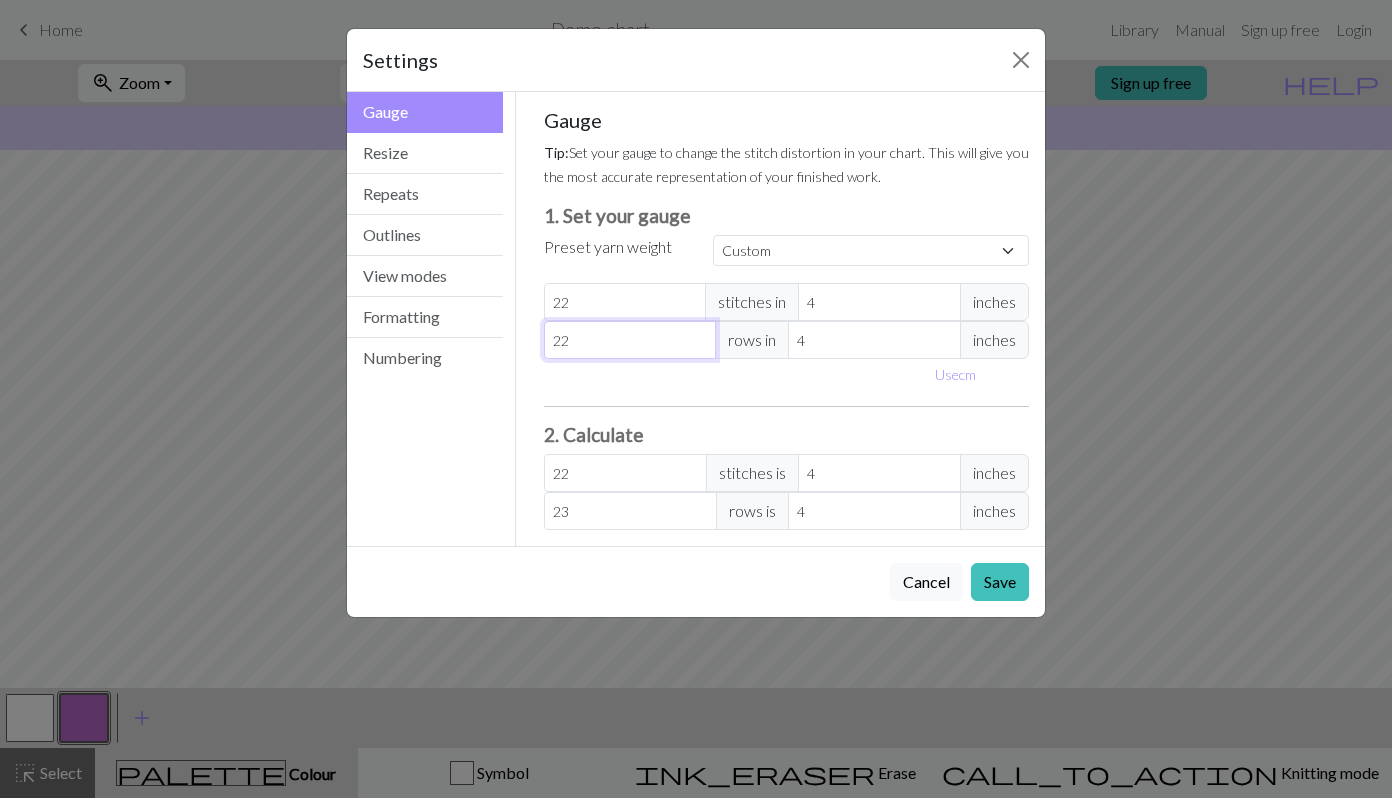 type on "22" 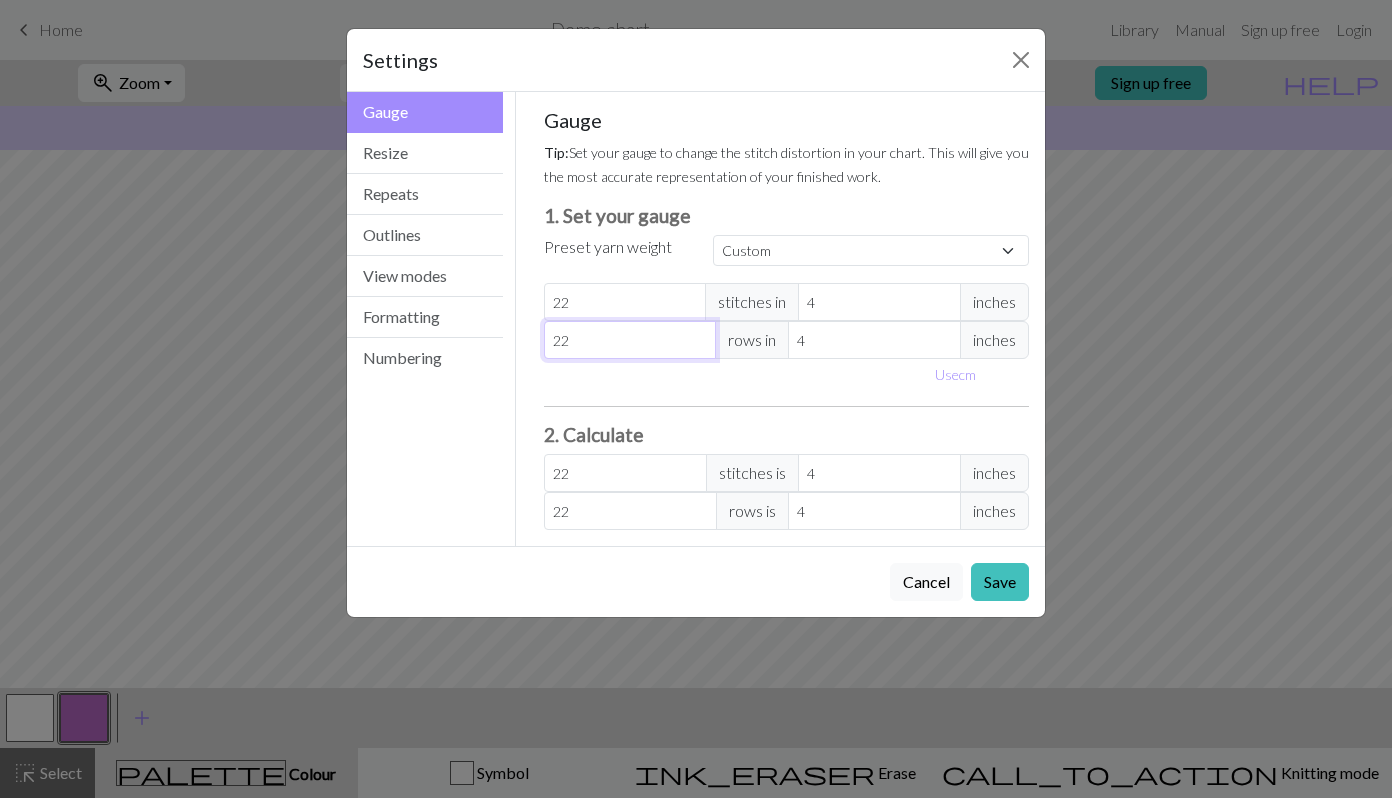 click on "22" at bounding box center (630, 340) 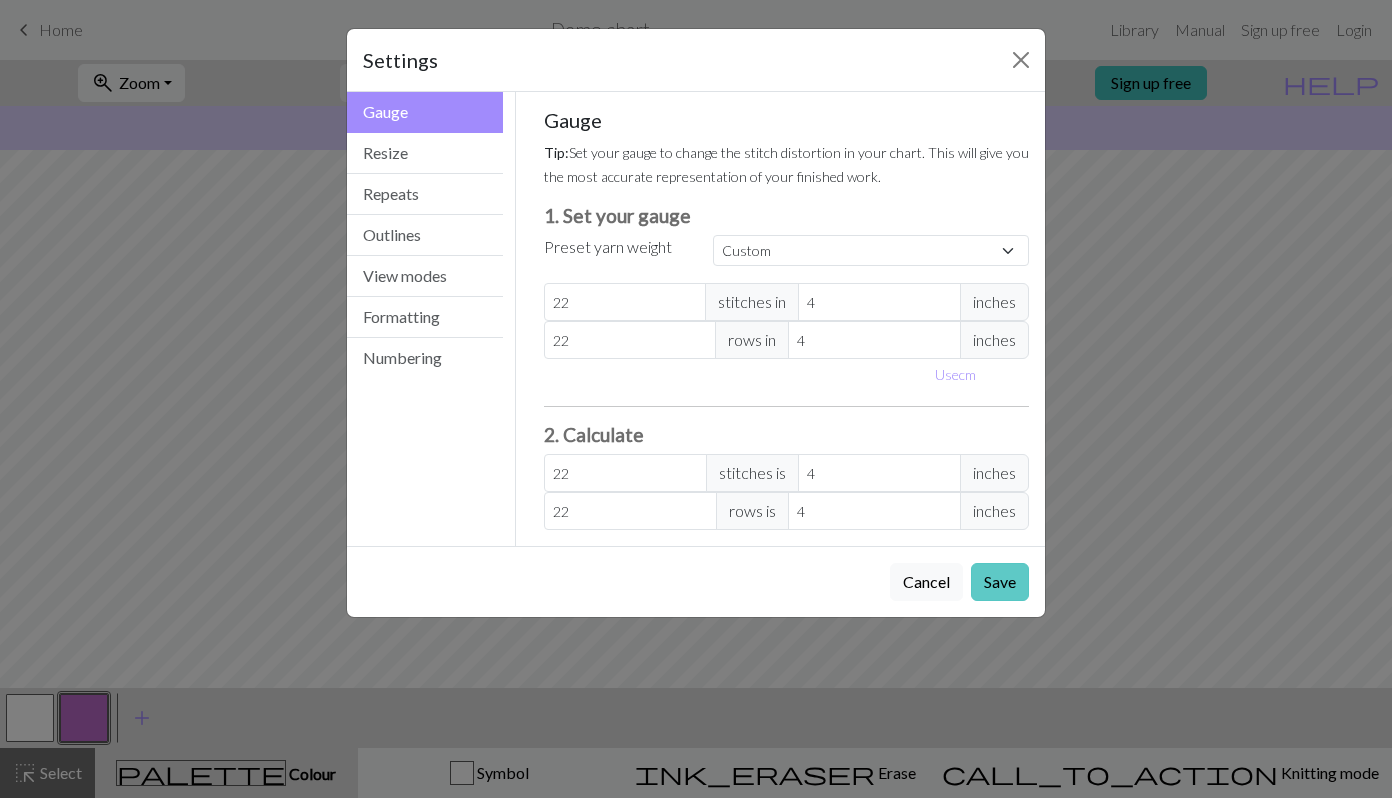click on "Save" at bounding box center [1000, 582] 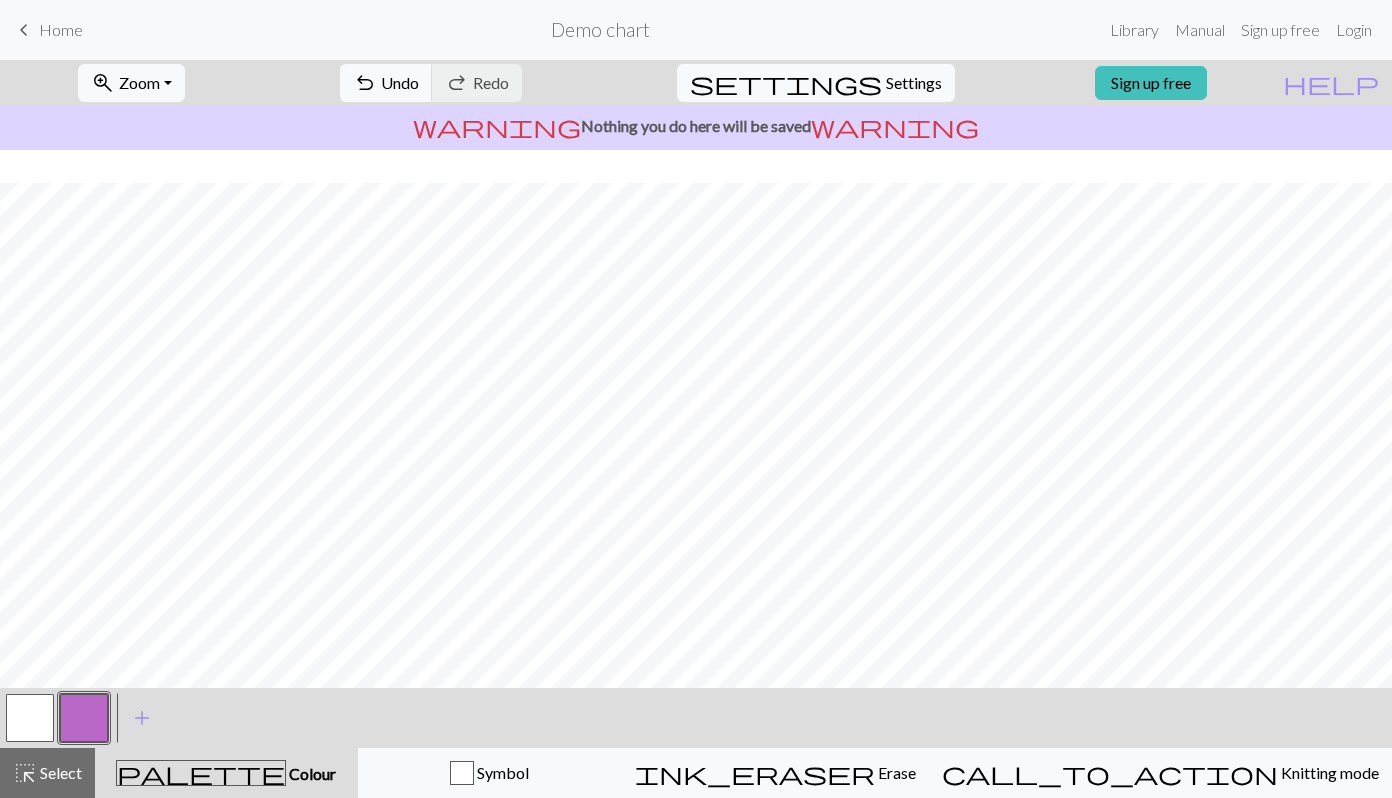 scroll, scrollTop: 0, scrollLeft: 0, axis: both 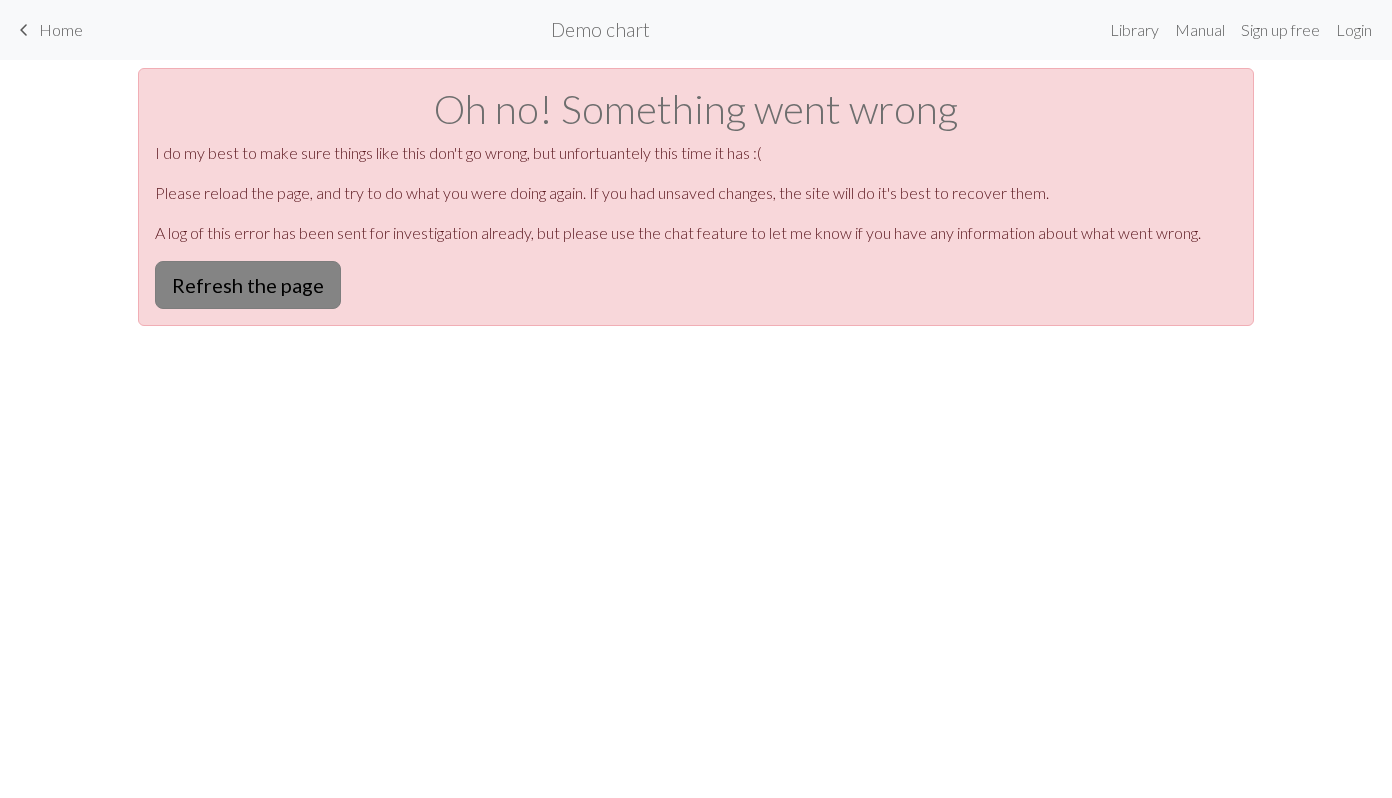 click on "Refresh the page" at bounding box center (248, 285) 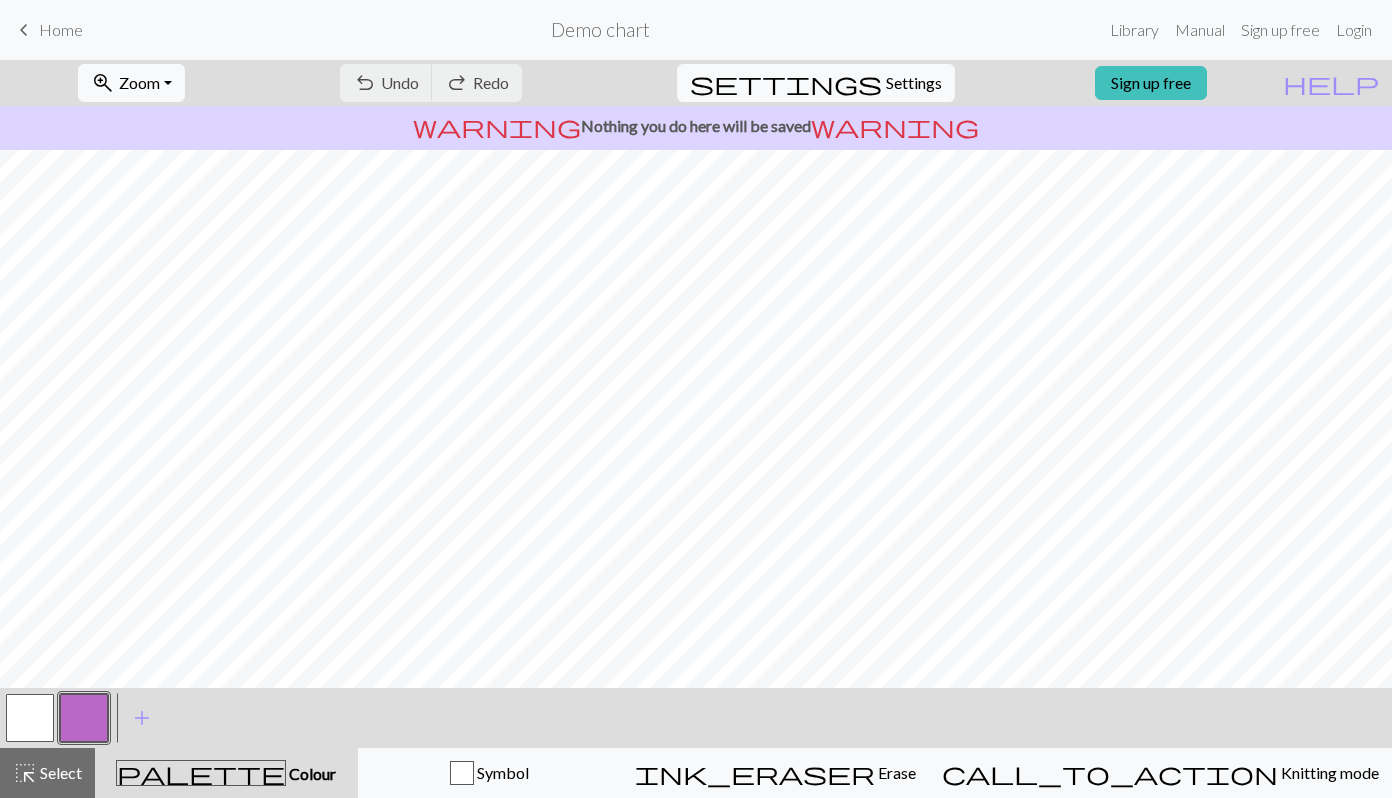 scroll, scrollTop: 0, scrollLeft: 0, axis: both 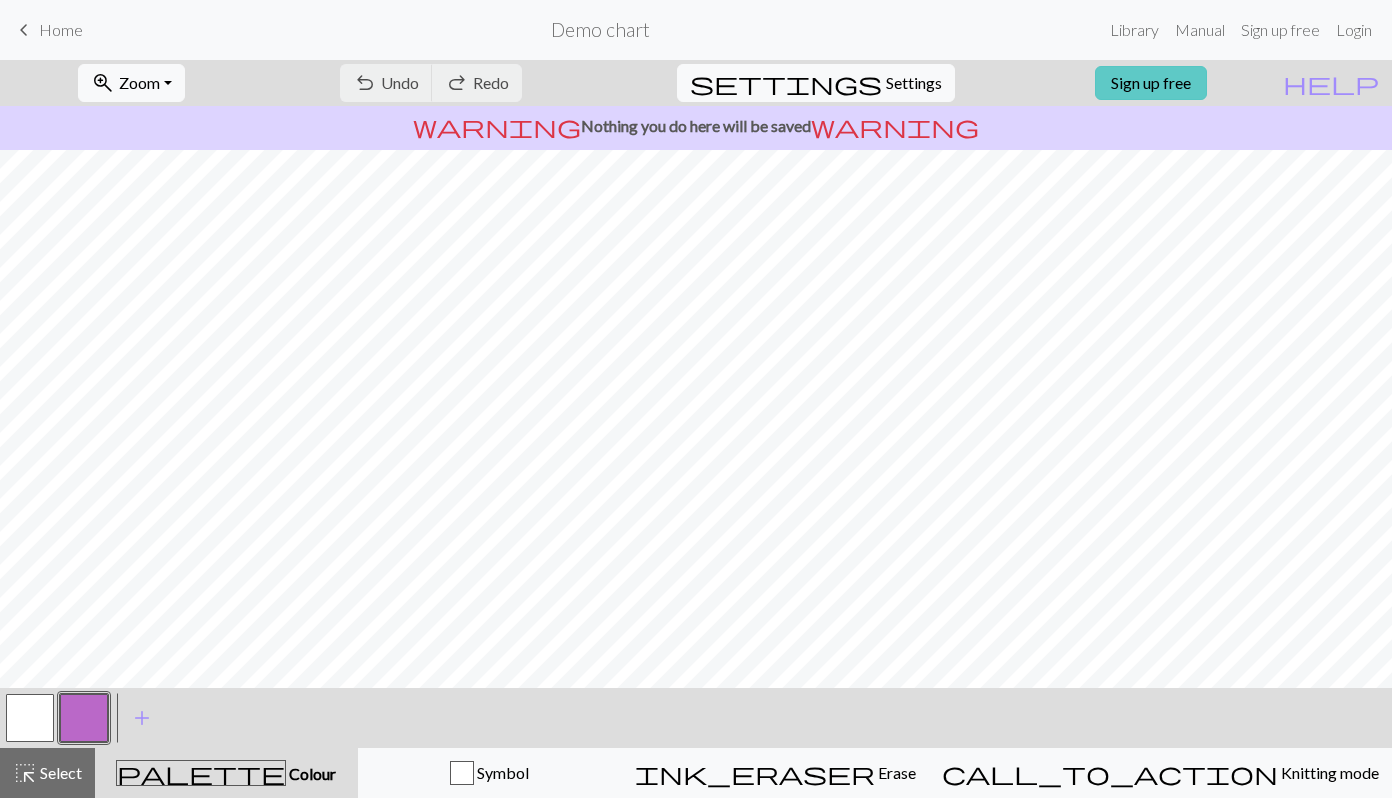 click on "Sign up free" at bounding box center [1151, 83] 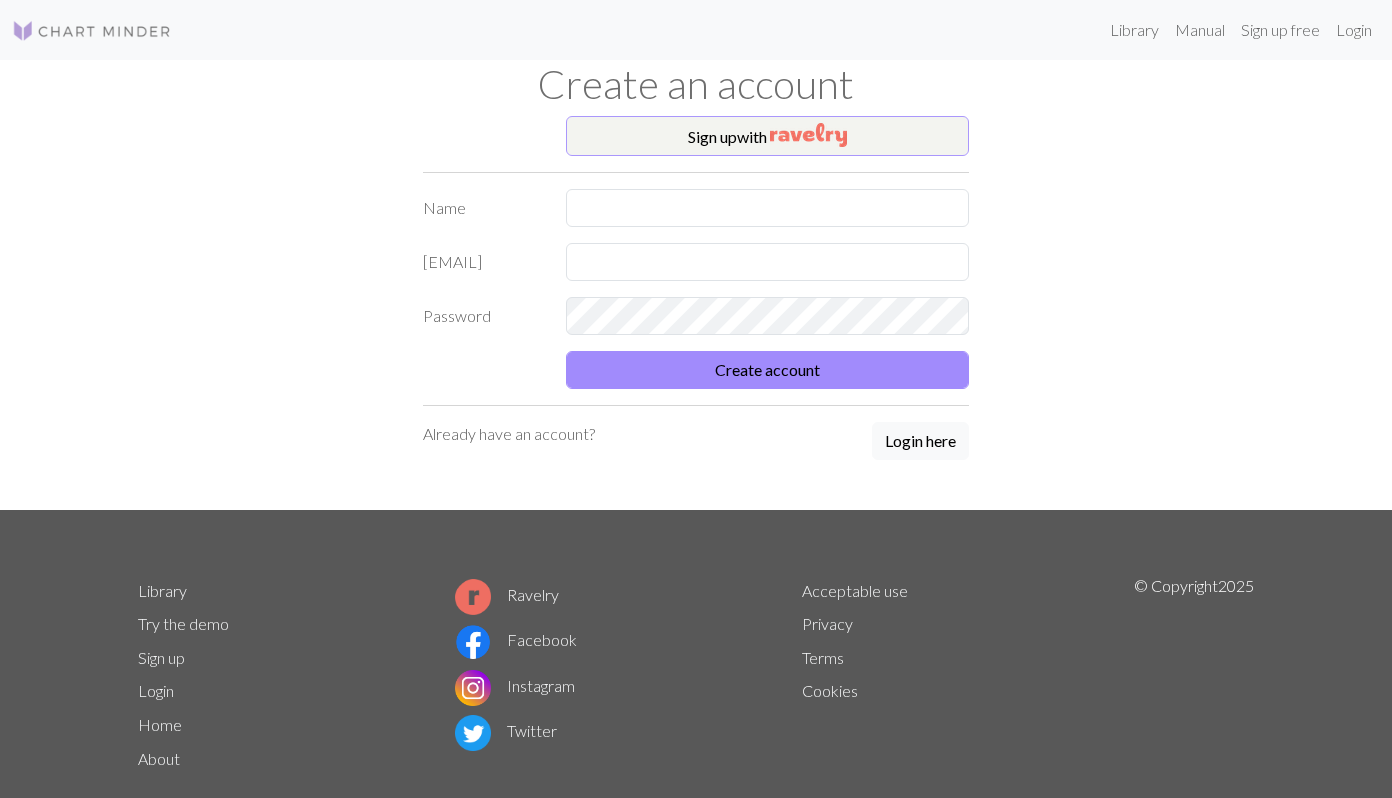 click at bounding box center [808, 135] 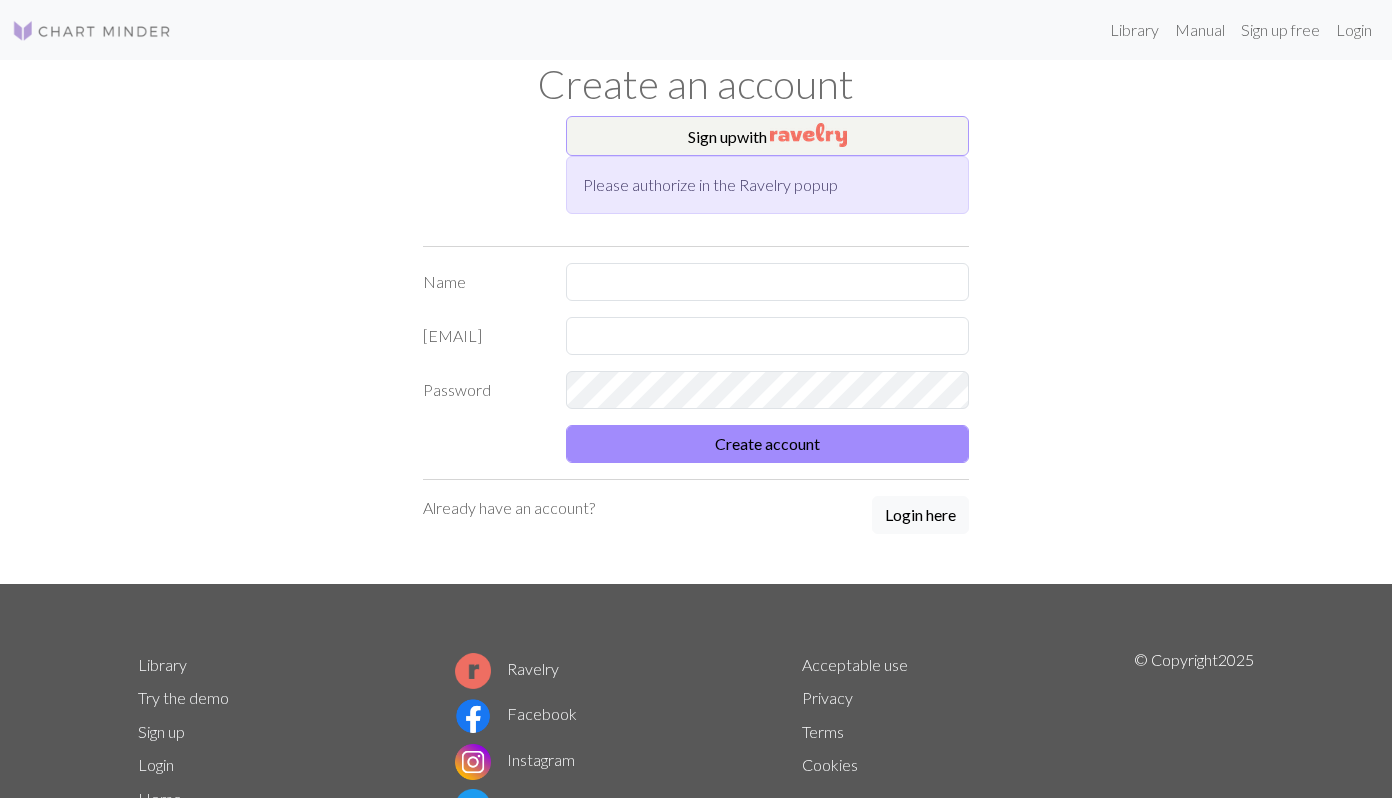 click on "Sign up  with" at bounding box center [768, 136] 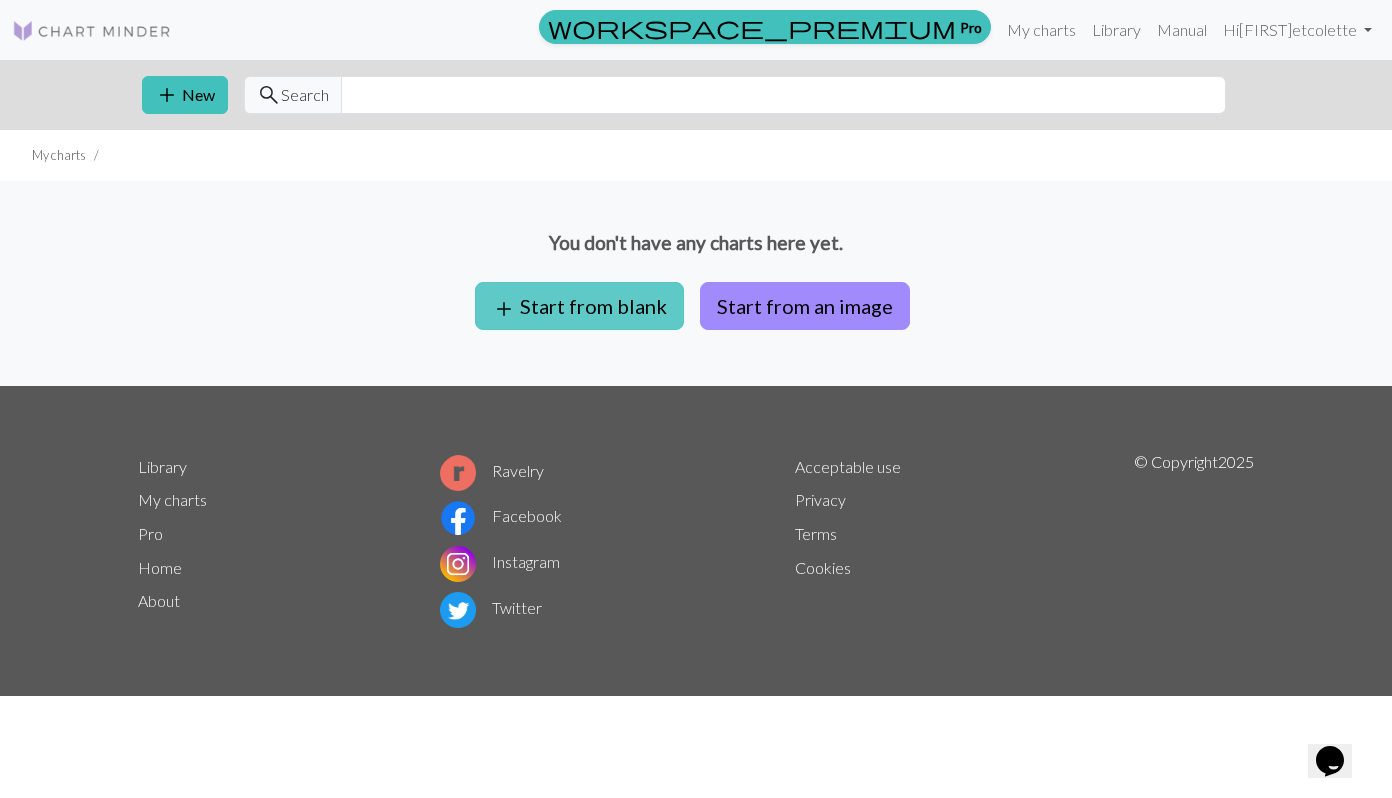 scroll, scrollTop: 0, scrollLeft: 0, axis: both 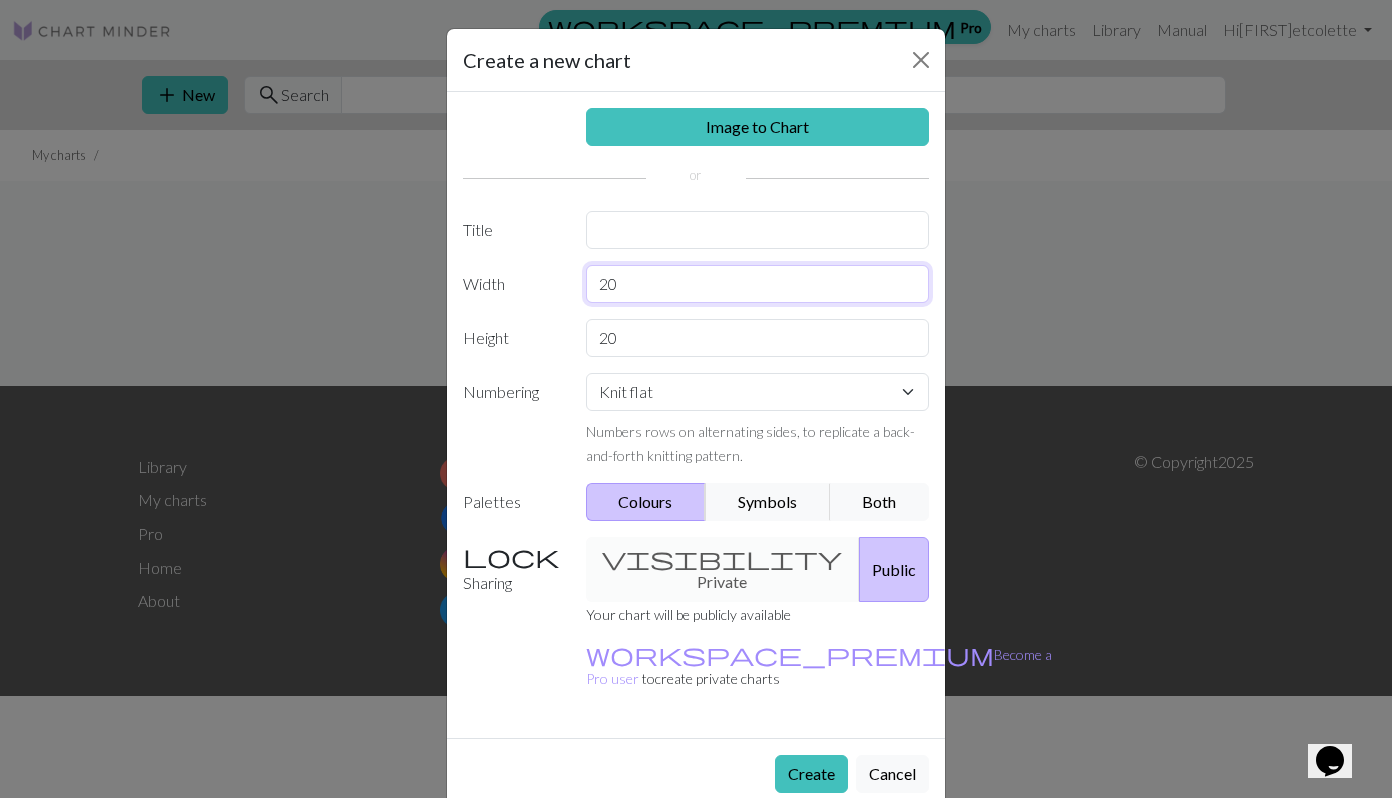 click on "20" at bounding box center [758, 284] 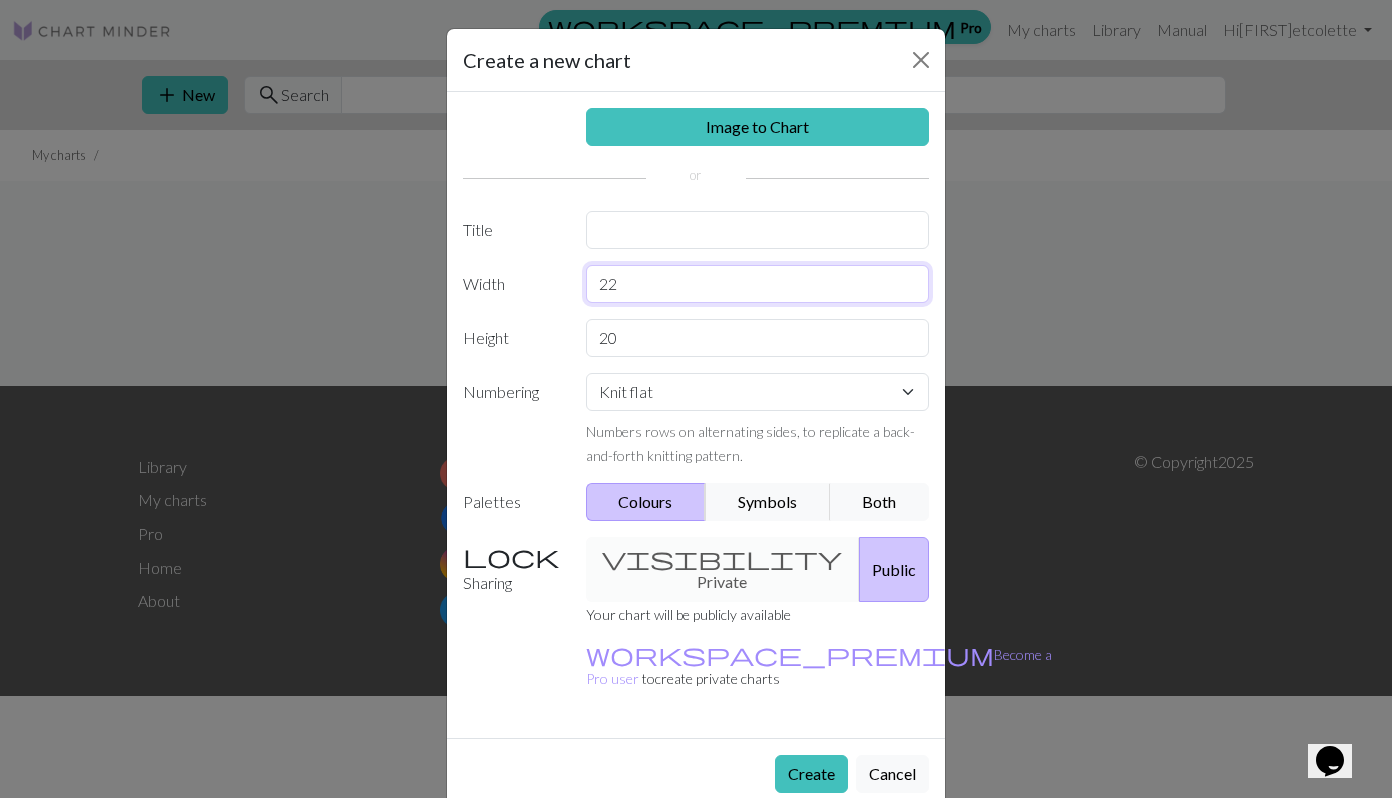 type on "22" 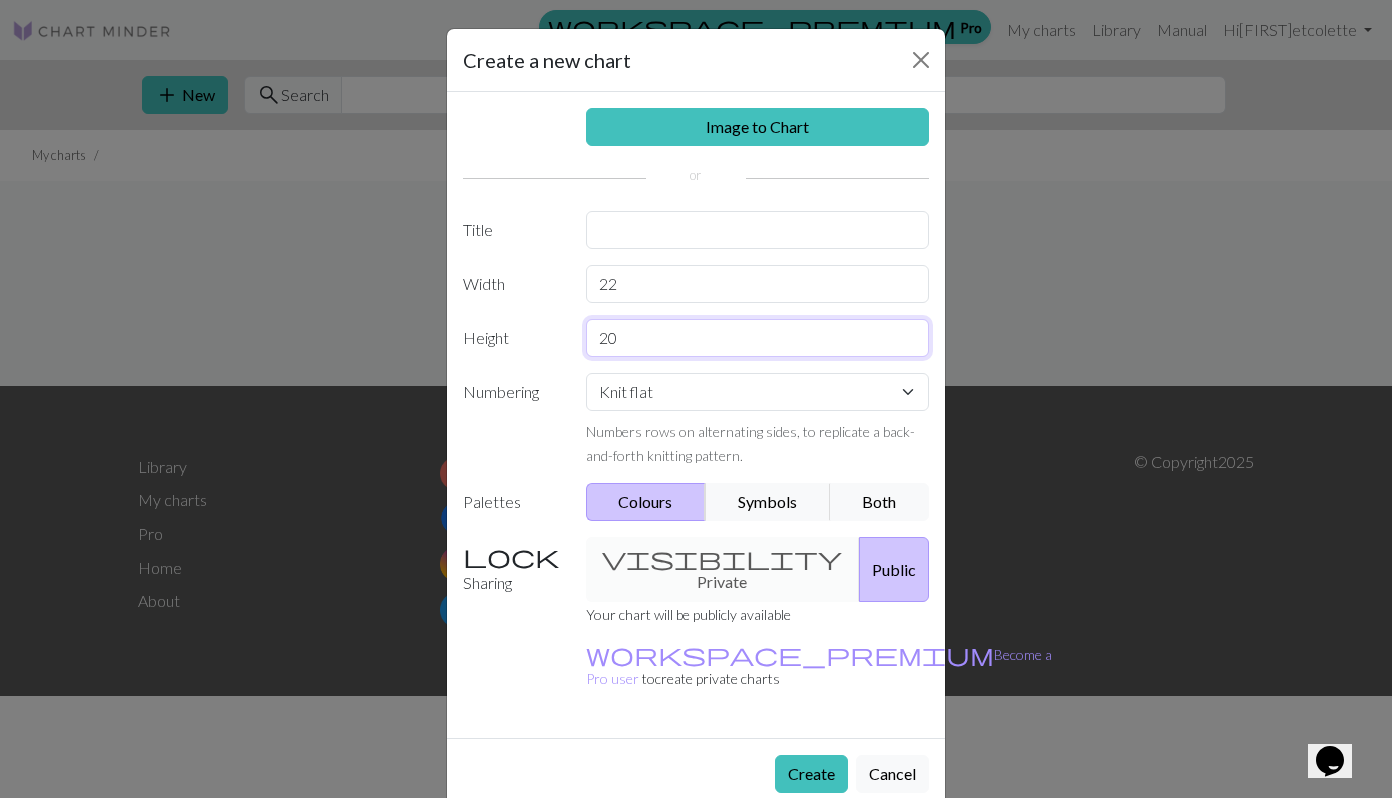 click on "20" at bounding box center (758, 338) 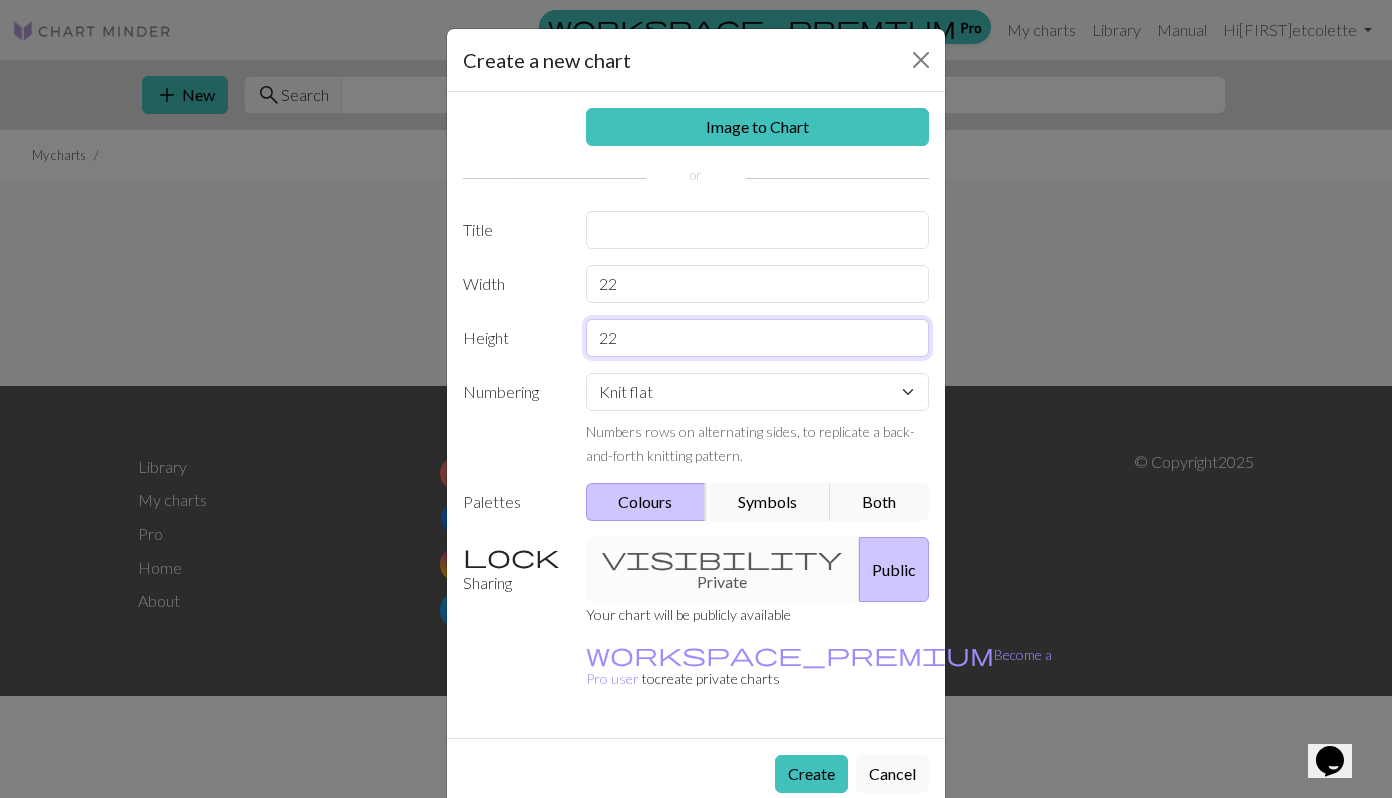 type on "22" 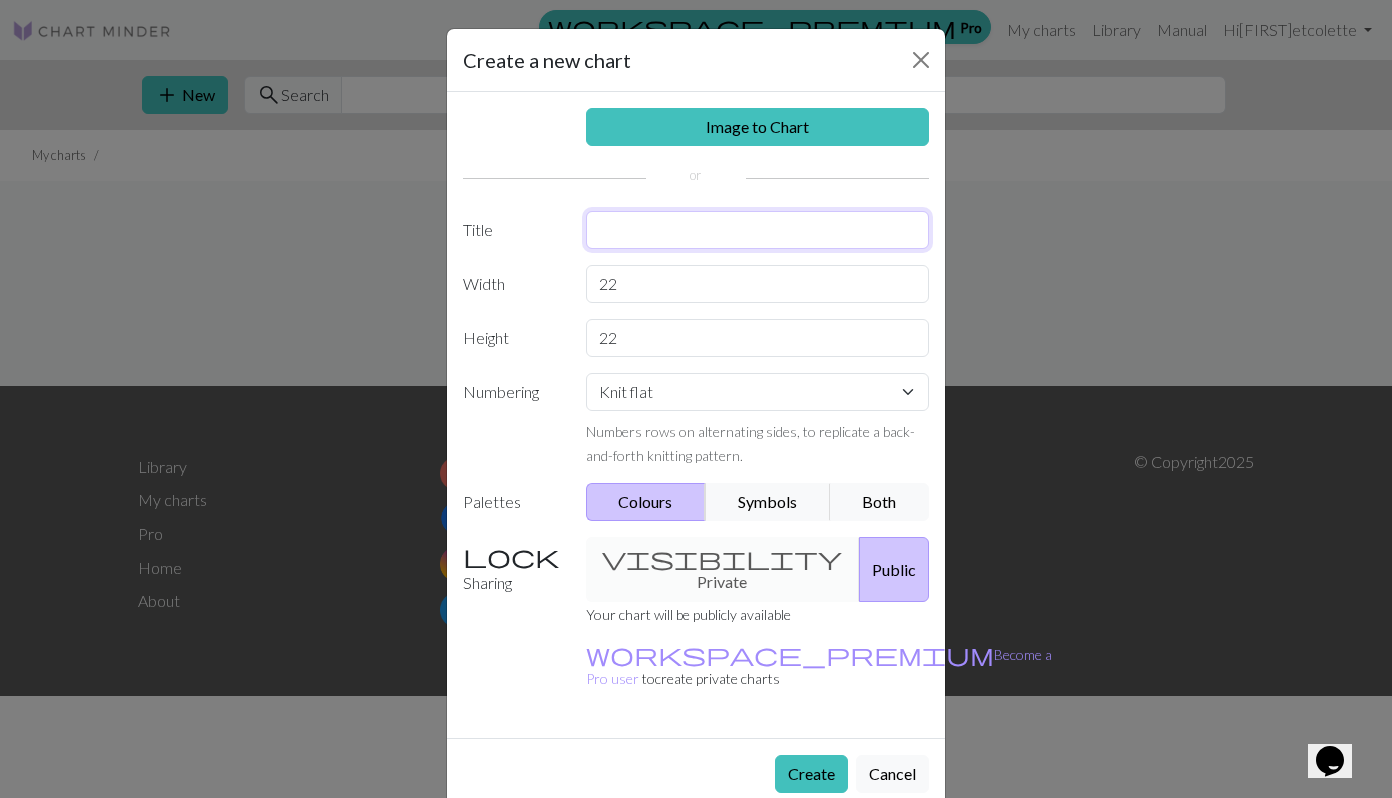 click at bounding box center (758, 230) 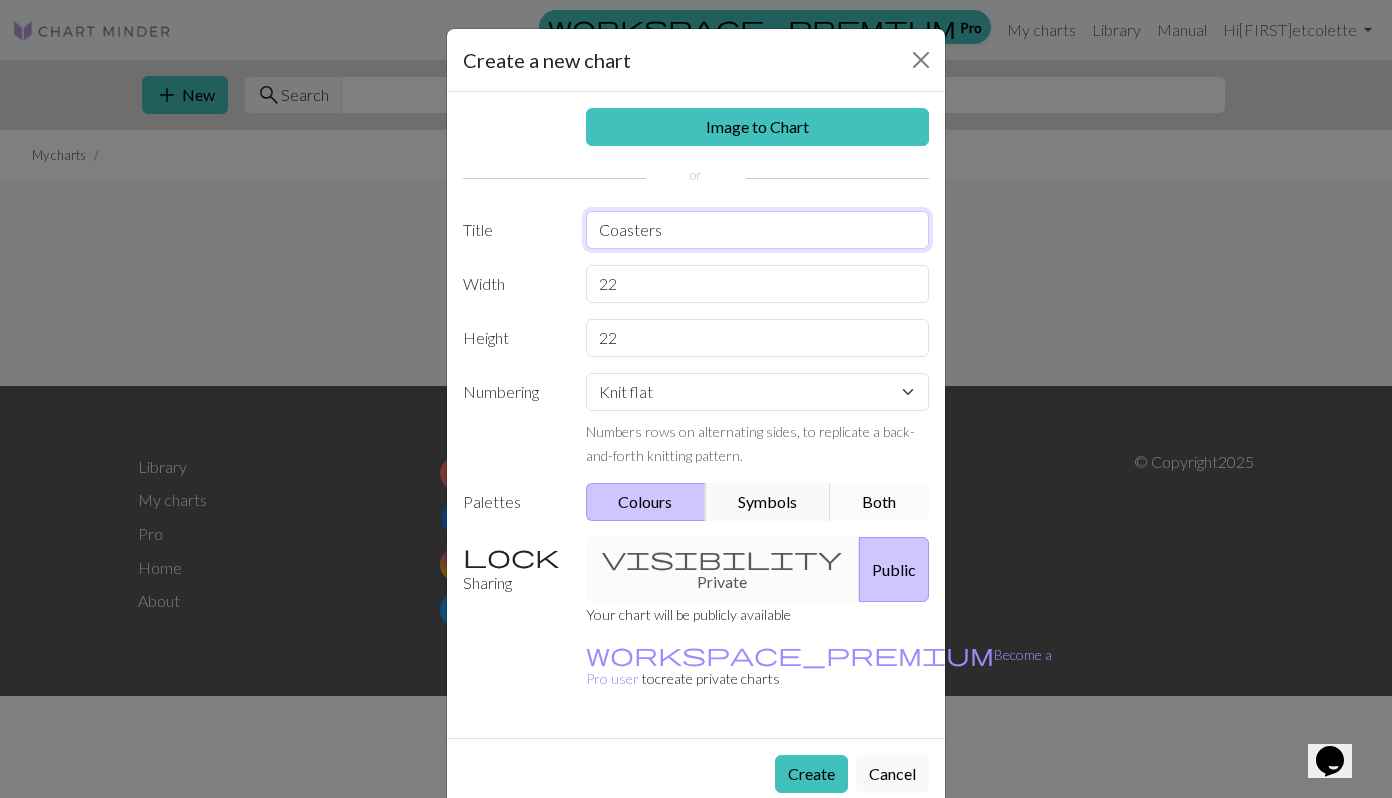 type on "Coasters" 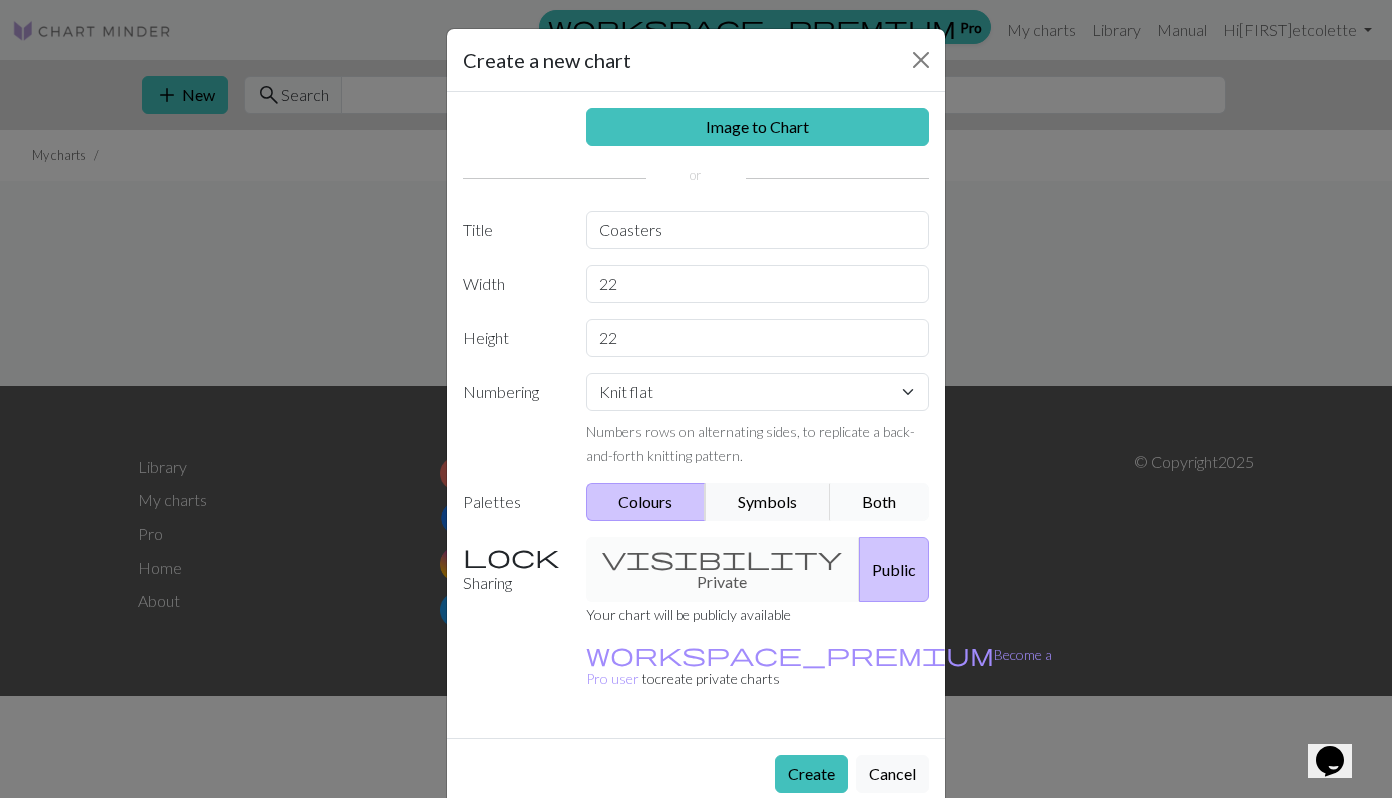 click on "Both" at bounding box center [880, 502] 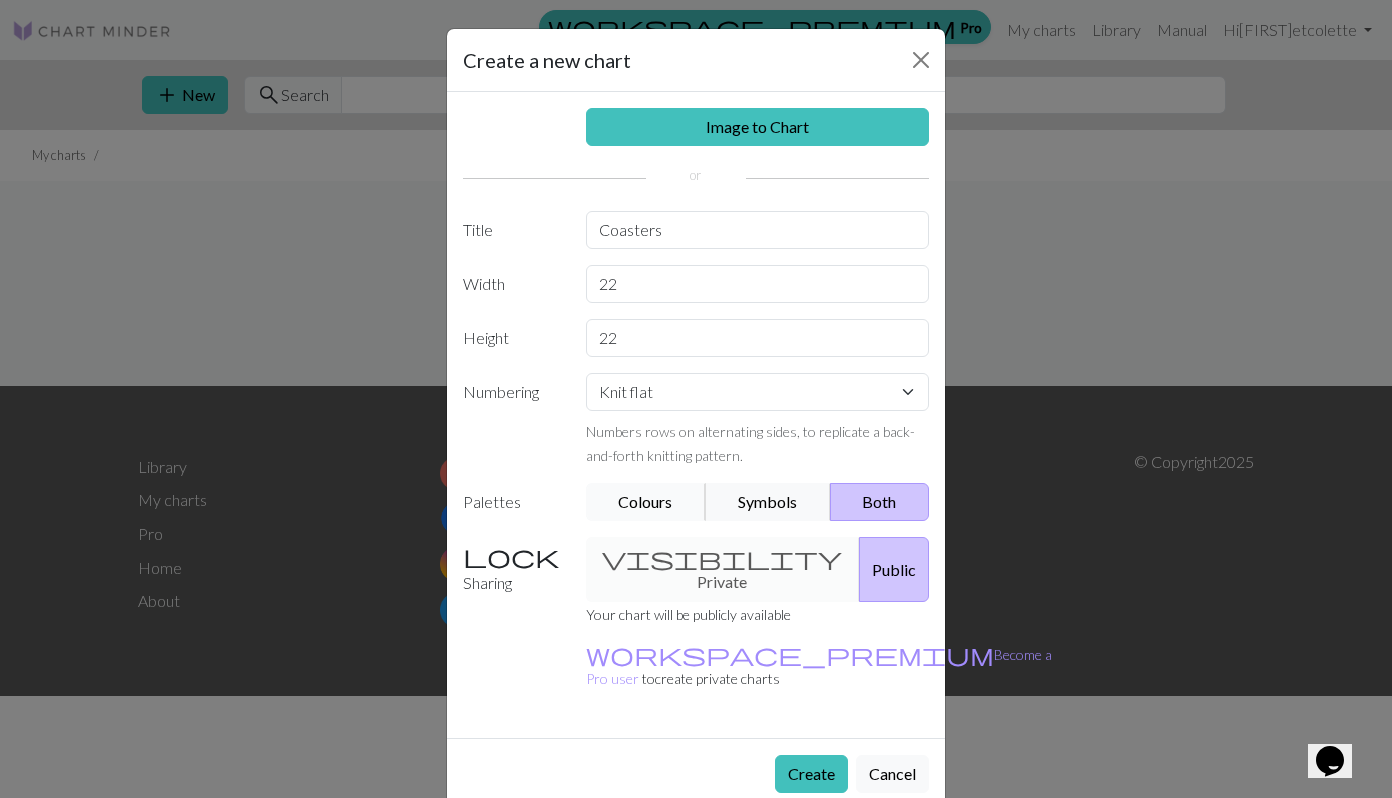 click on "Colours" at bounding box center (646, 502) 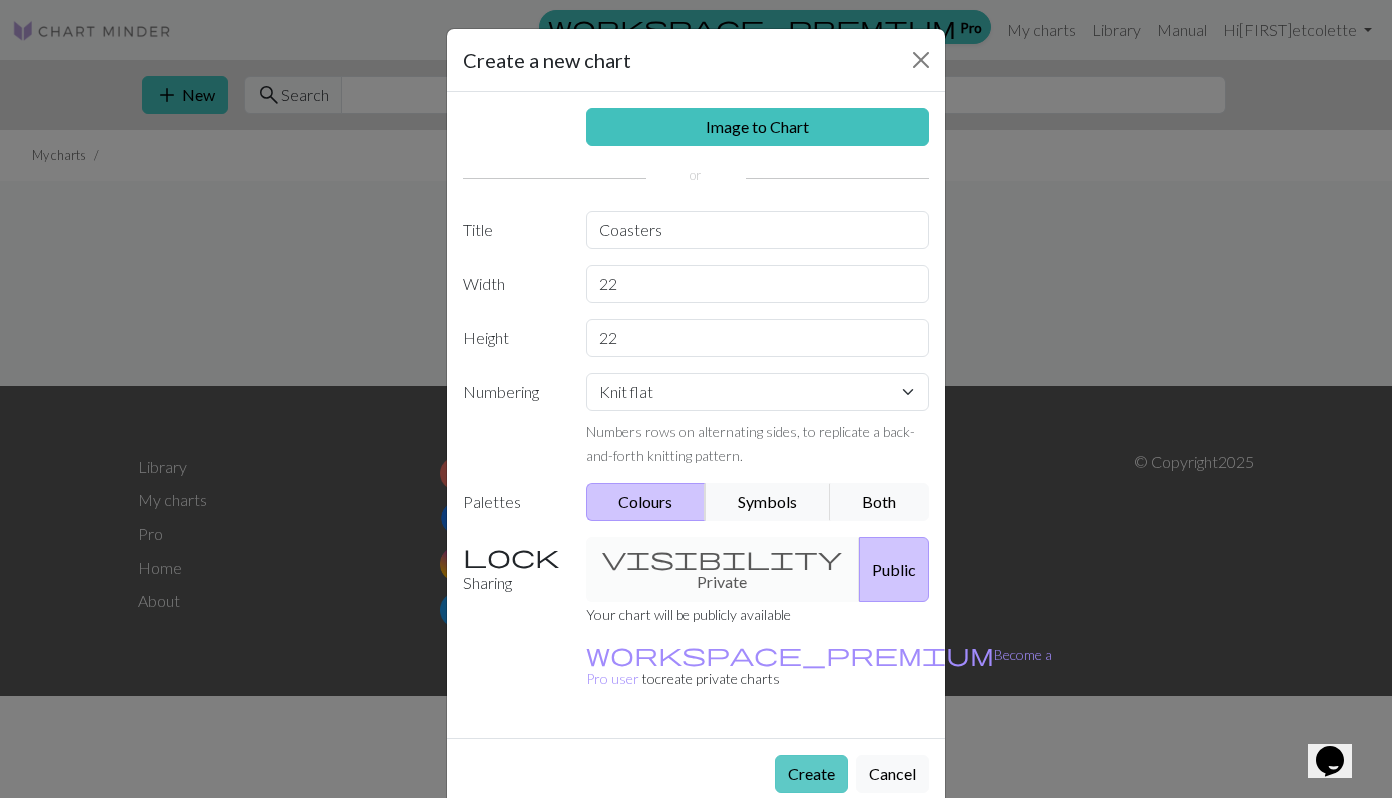 click on "Create" at bounding box center (811, 774) 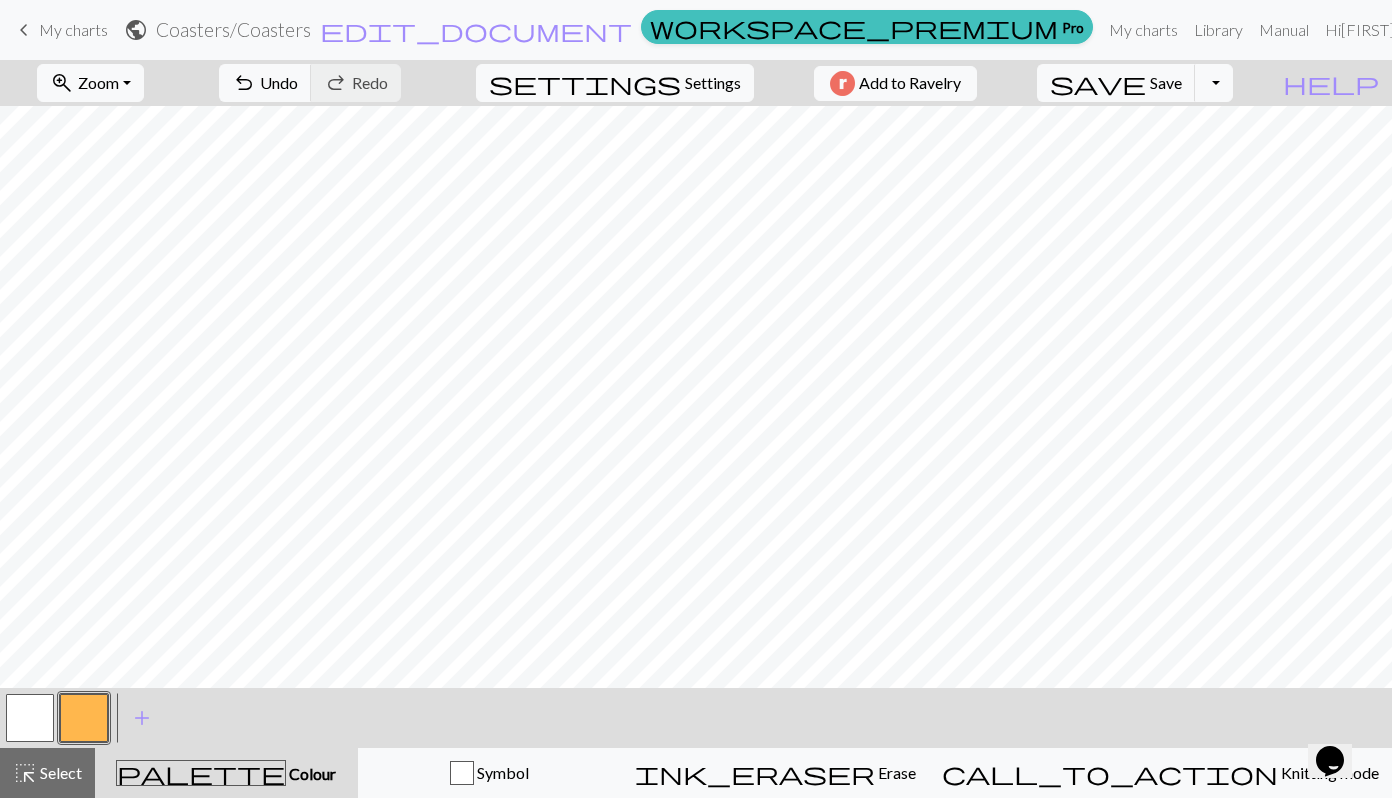 scroll, scrollTop: 0, scrollLeft: 0, axis: both 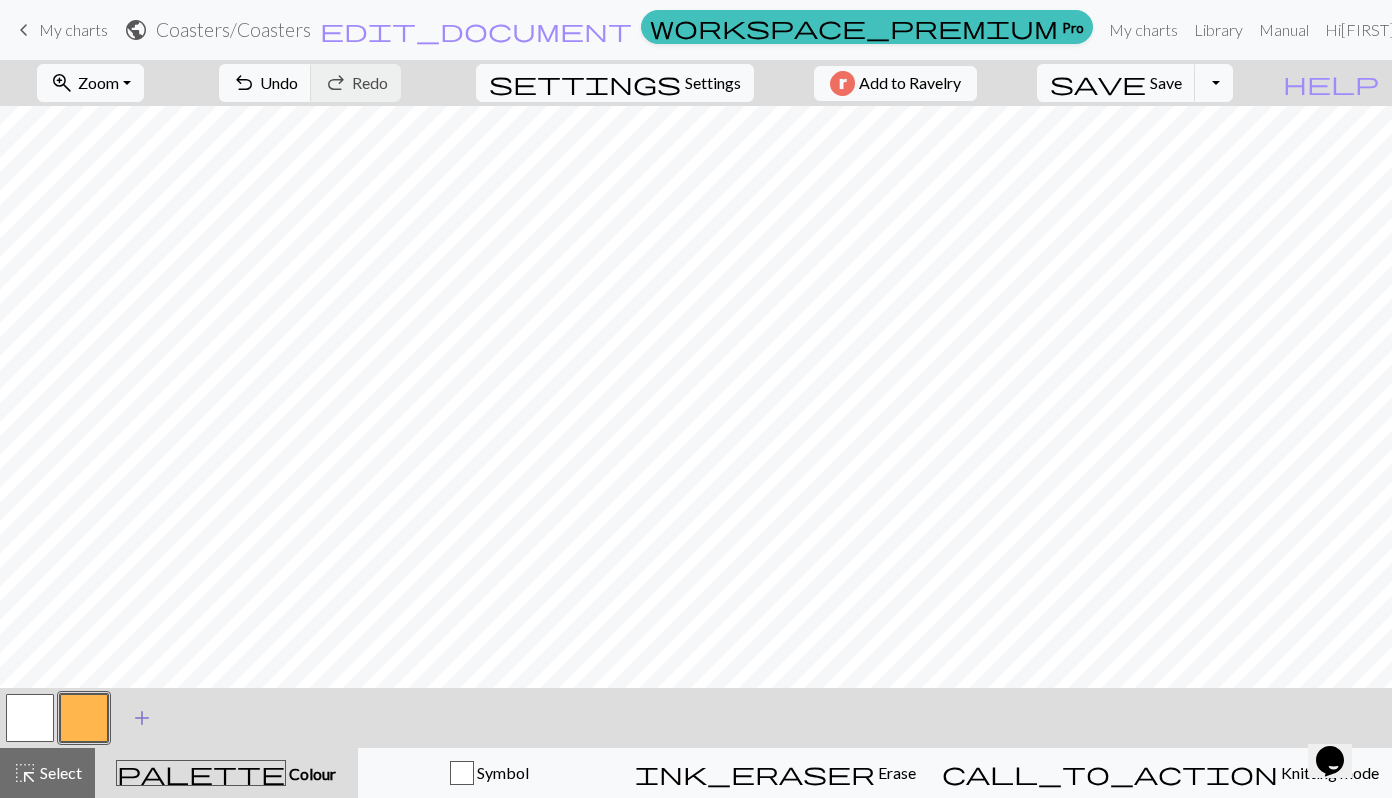 click on "add" at bounding box center [142, 718] 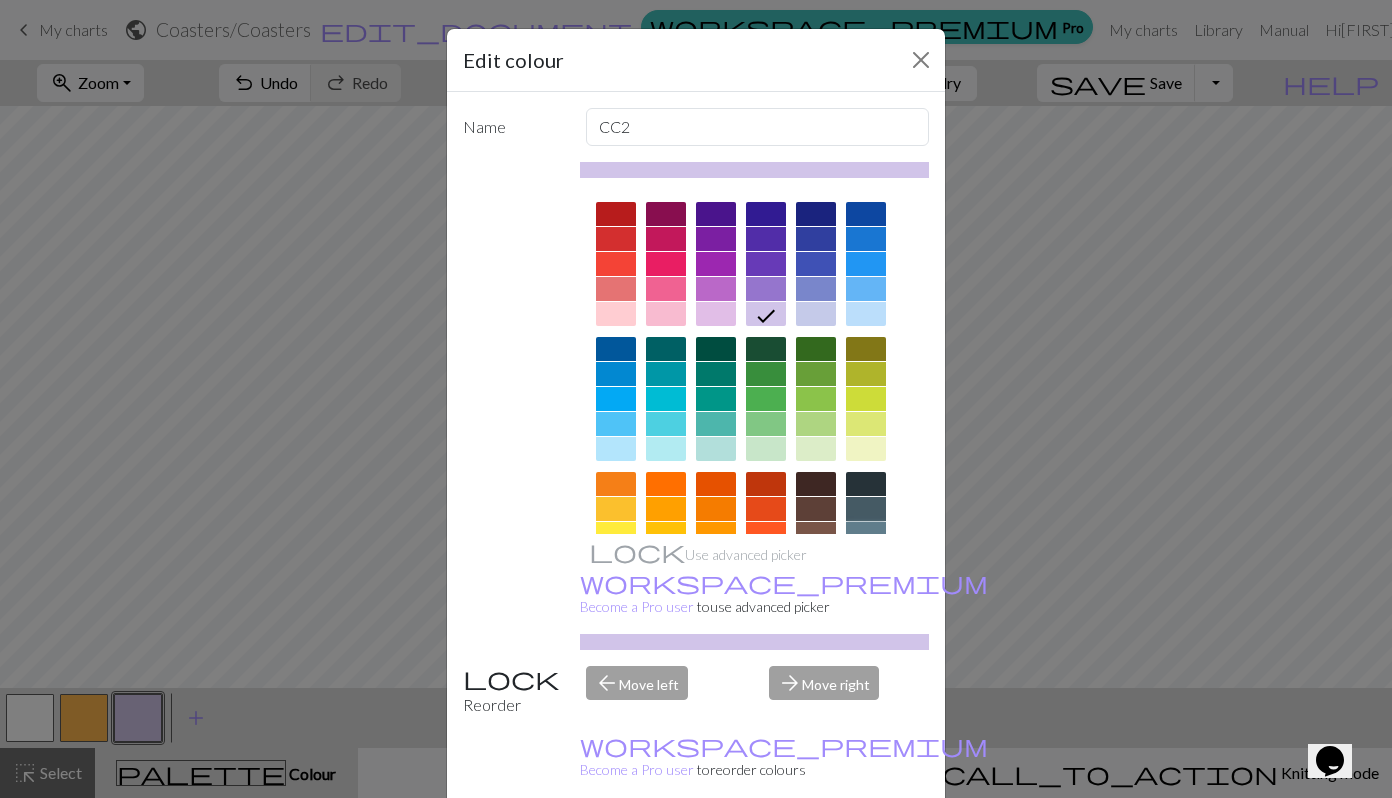 click at bounding box center (866, 534) 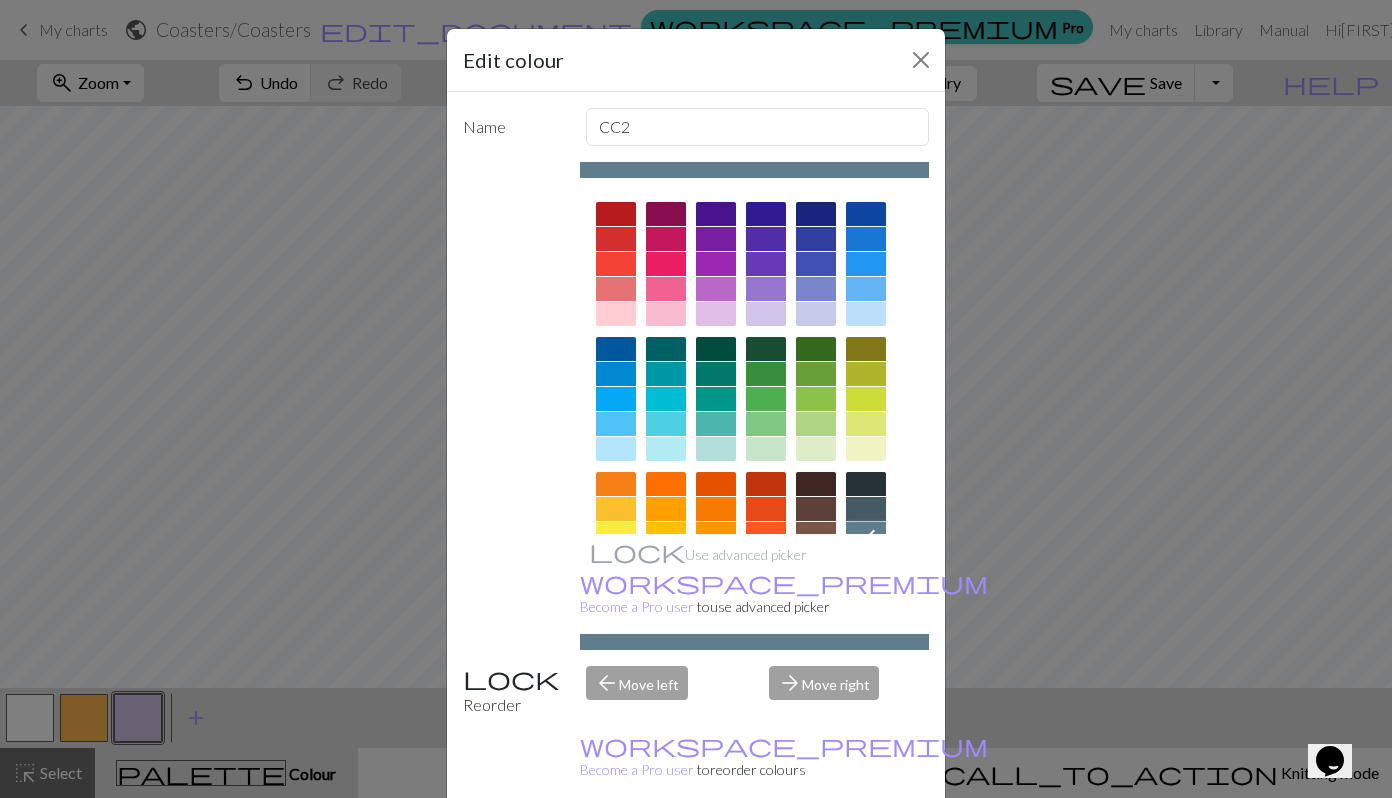 click on "Done" at bounding box center [816, 849] 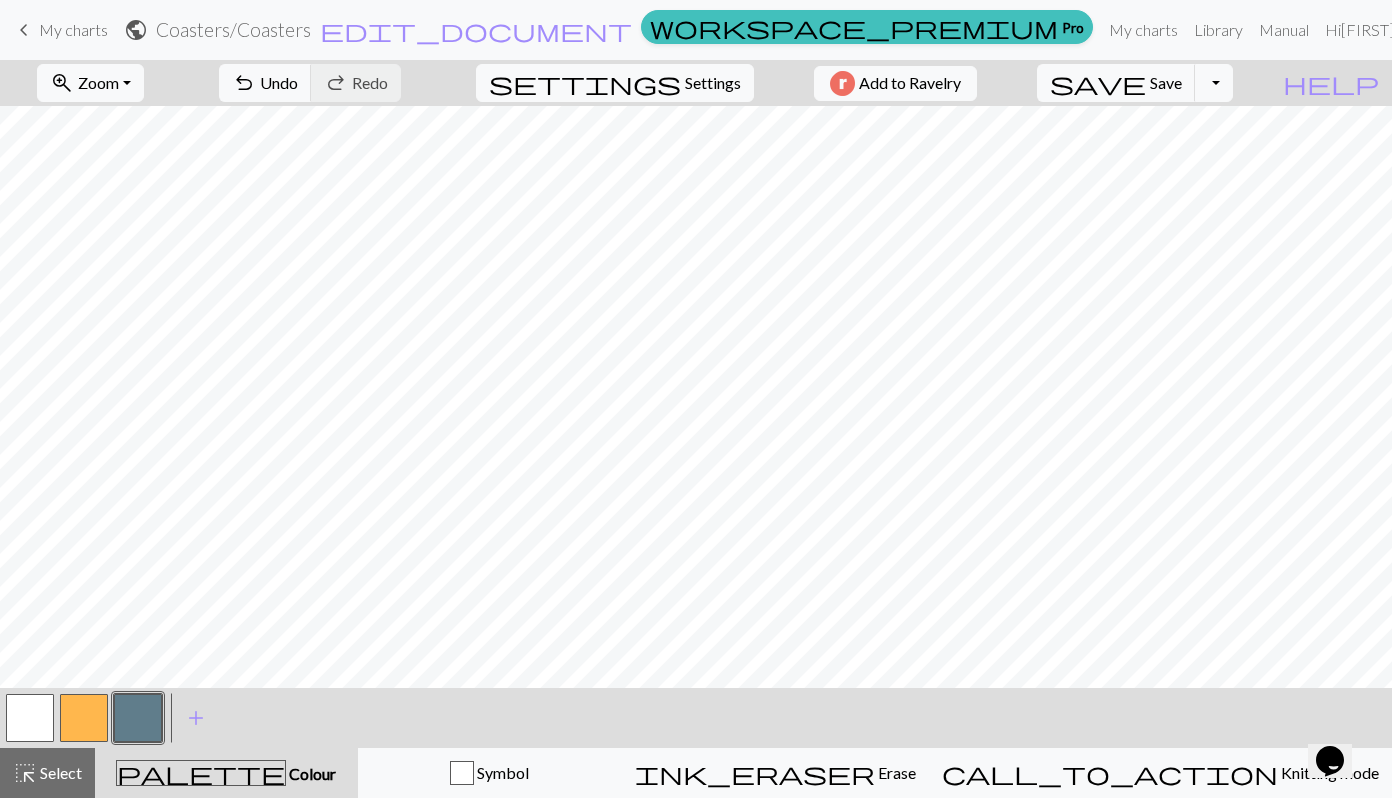 click at bounding box center [30, 718] 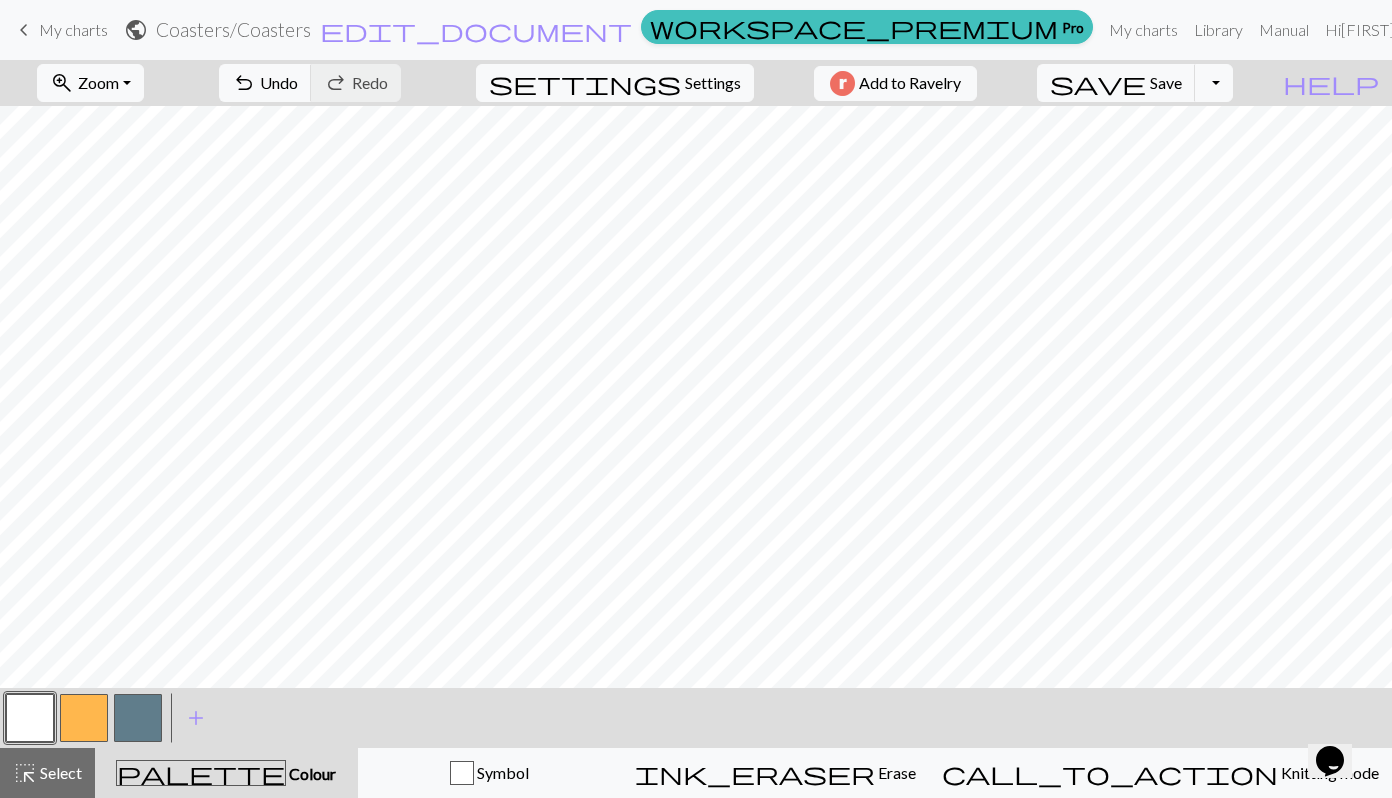 click at bounding box center [138, 718] 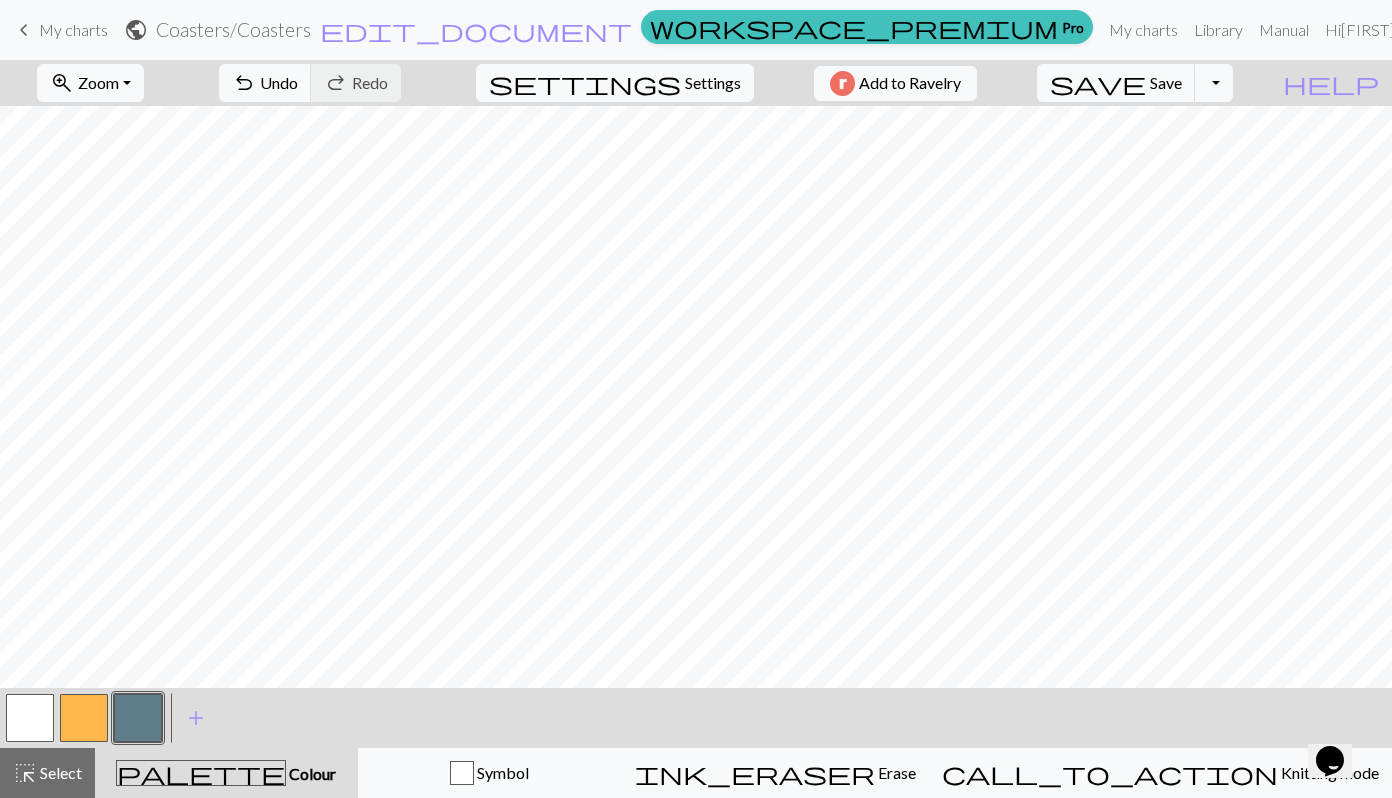 click at bounding box center [30, 718] 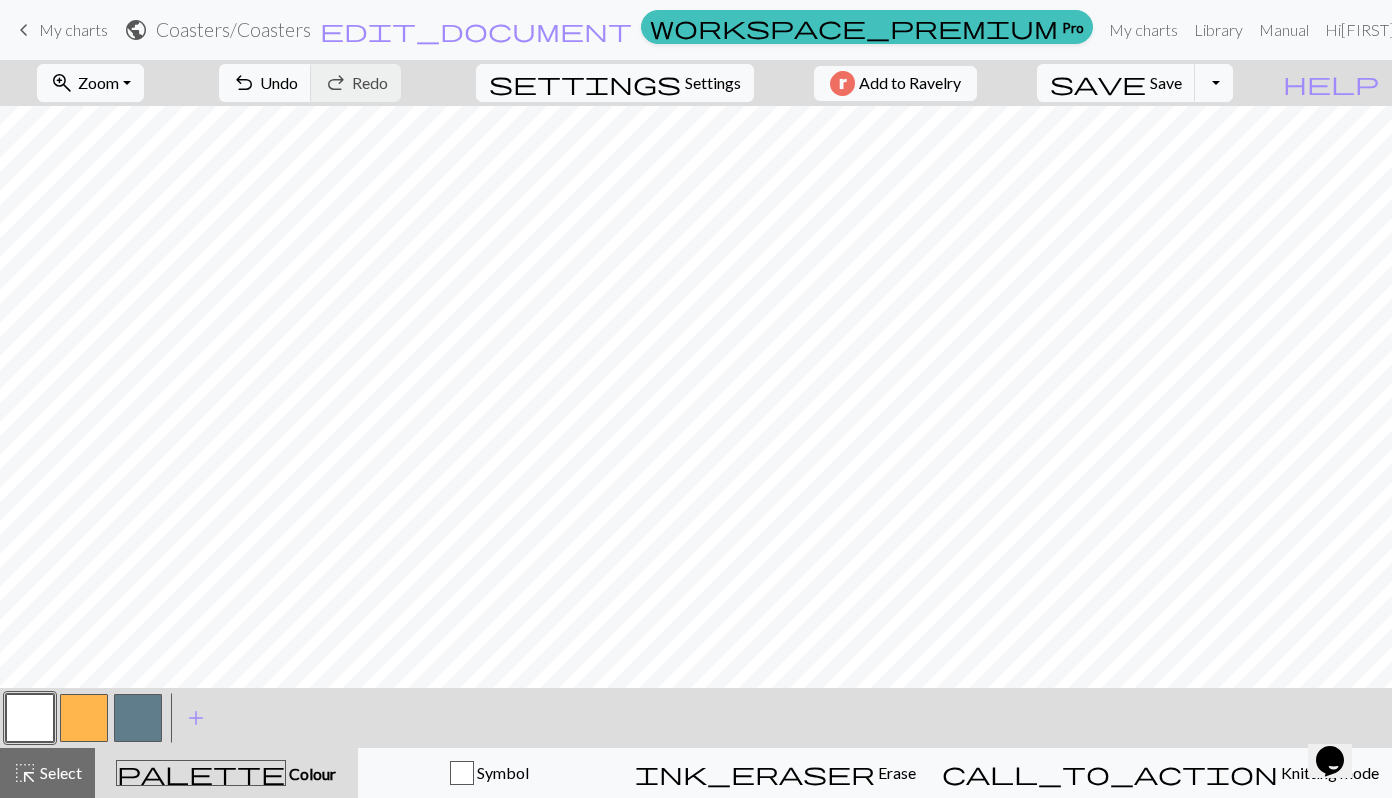 click at bounding box center [138, 718] 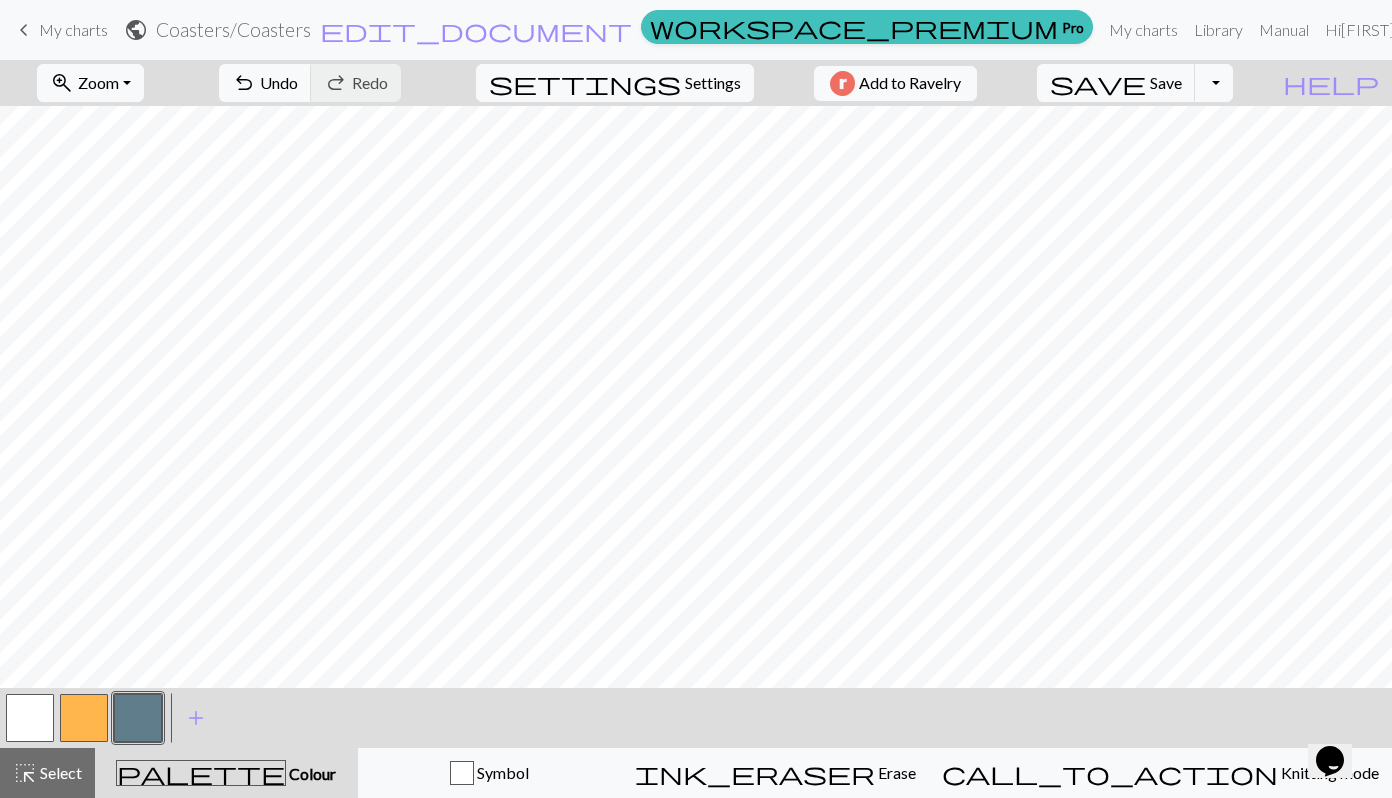 click at bounding box center [30, 718] 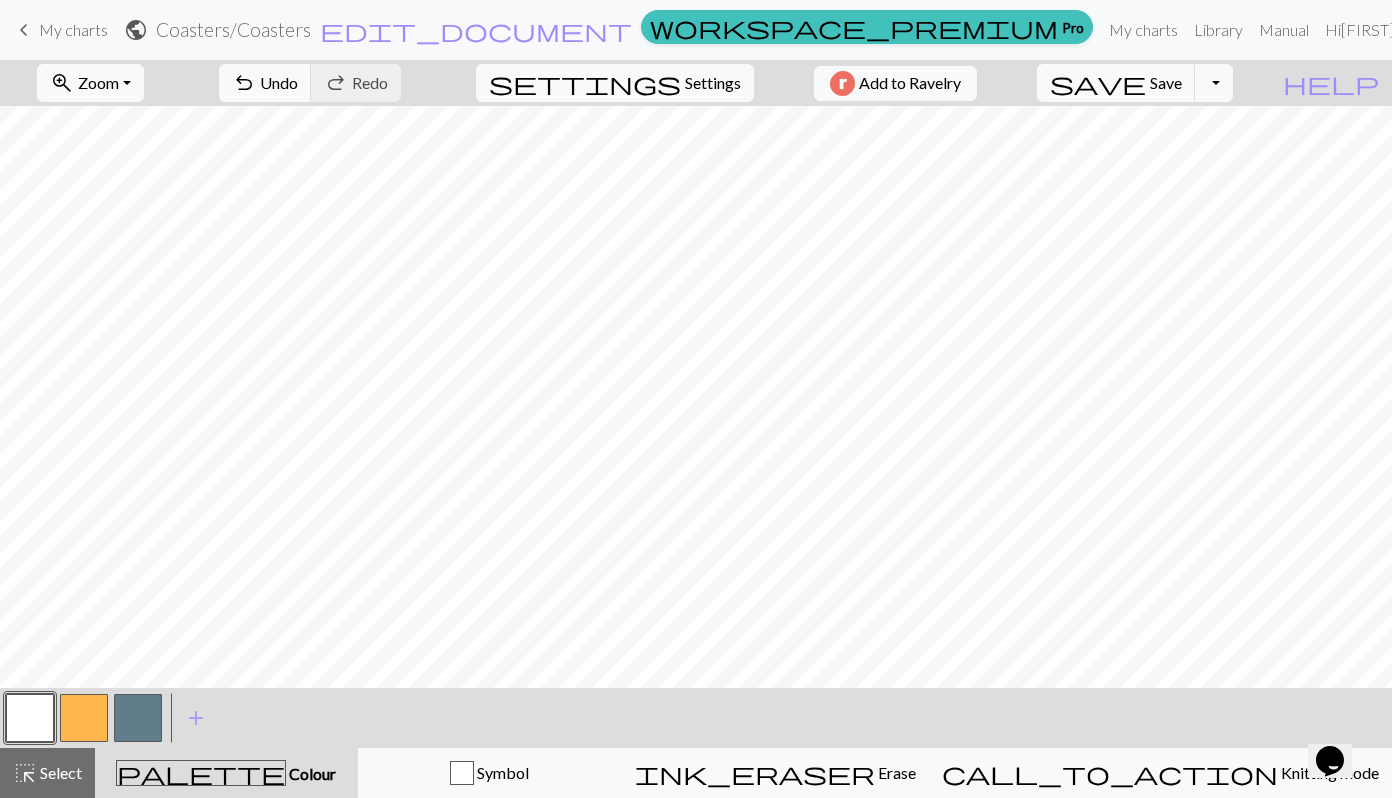 click at bounding box center [138, 718] 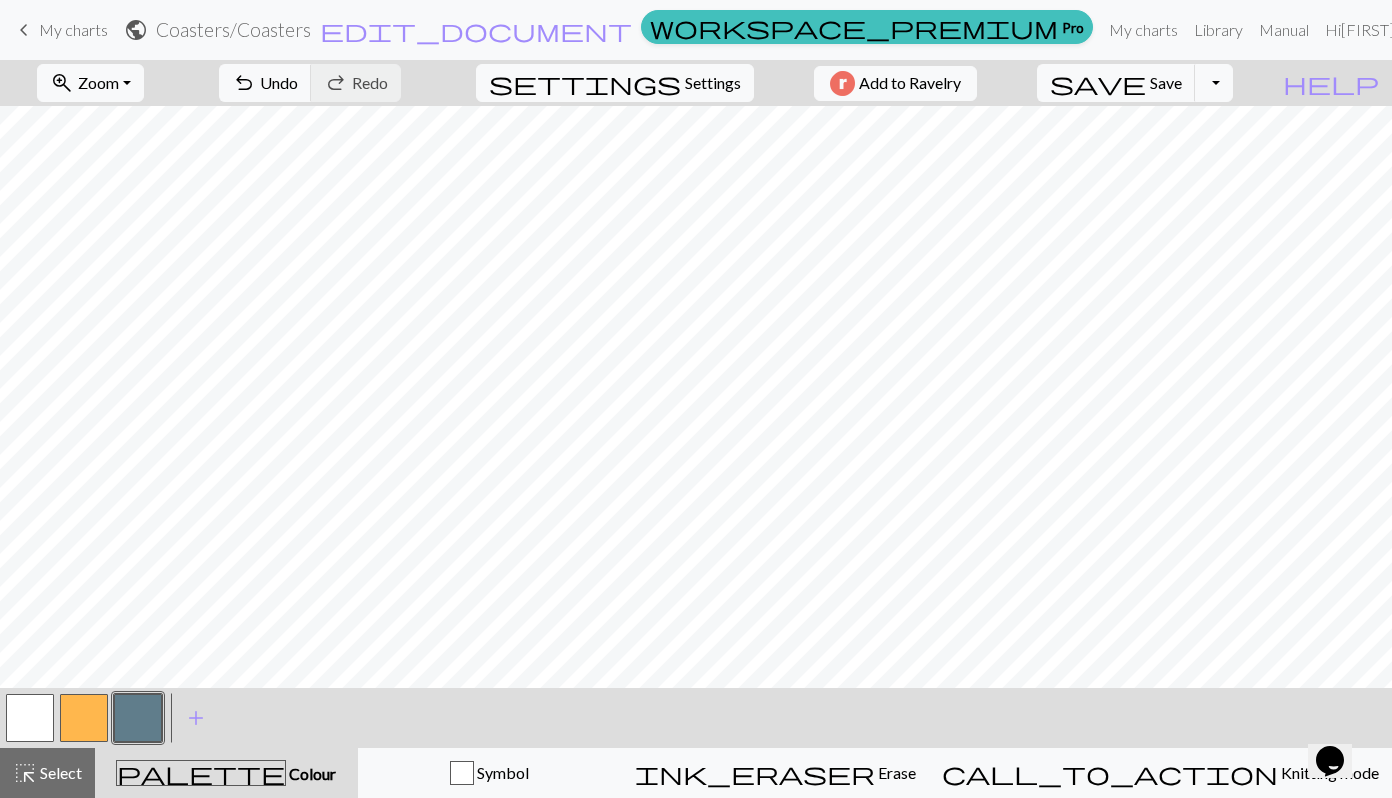 click at bounding box center [30, 718] 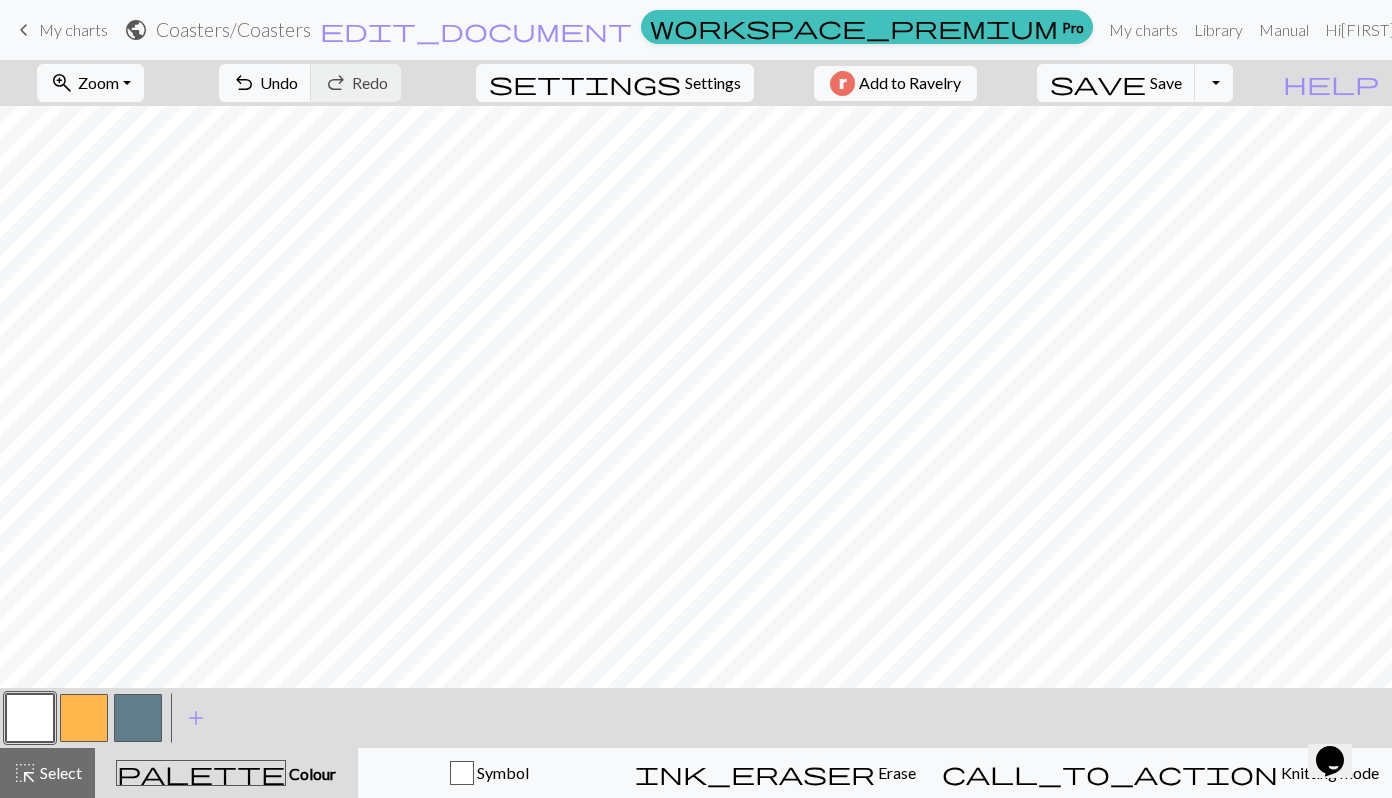 click at bounding box center [138, 718] 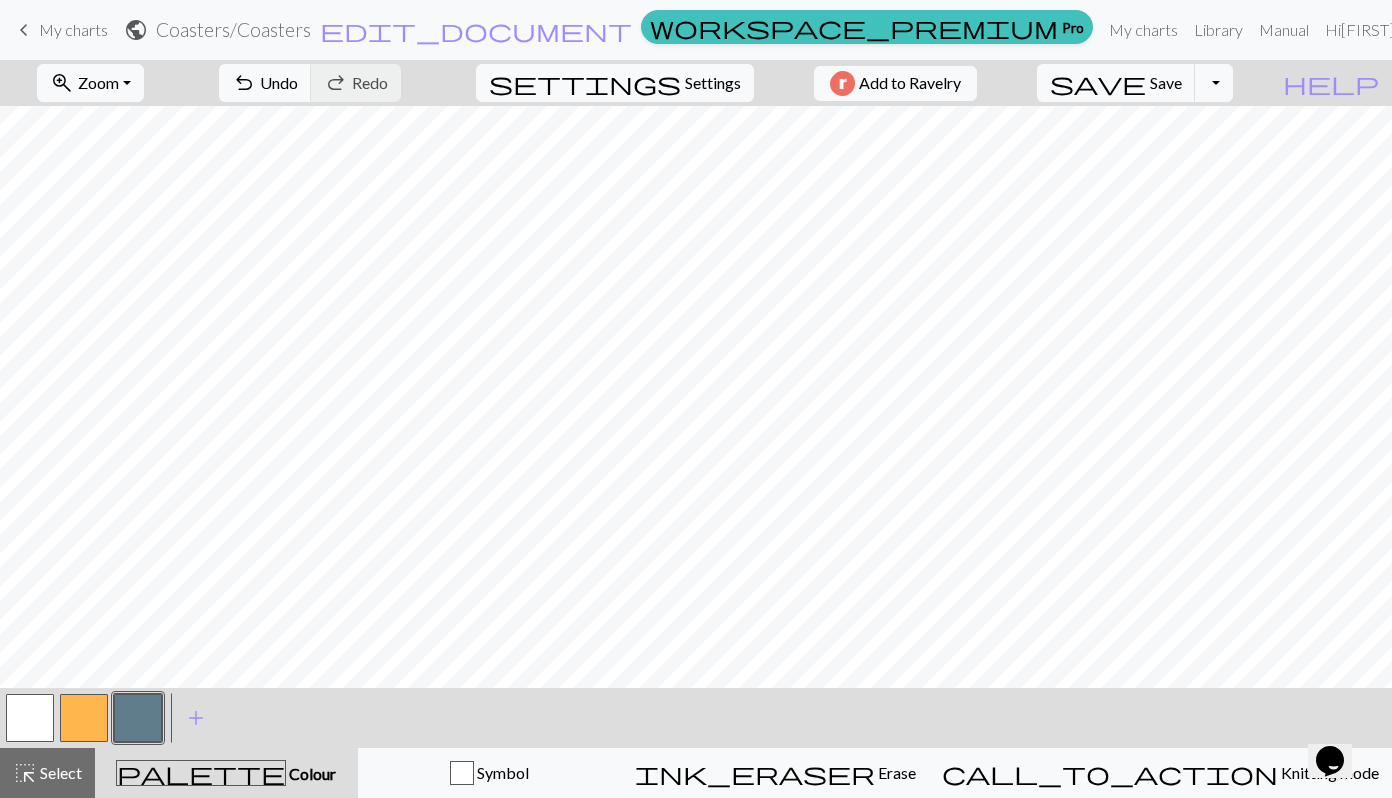 click at bounding box center (30, 718) 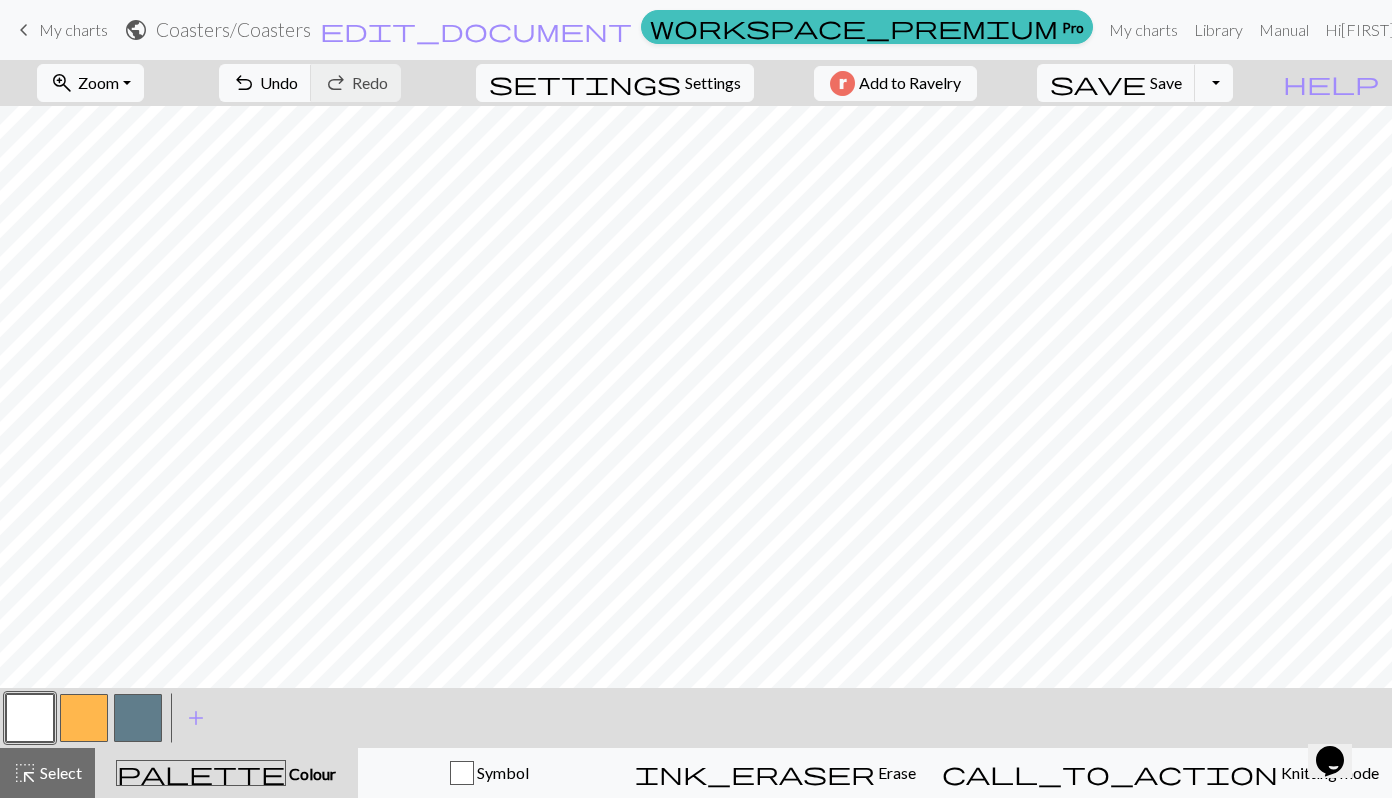 click at bounding box center [138, 718] 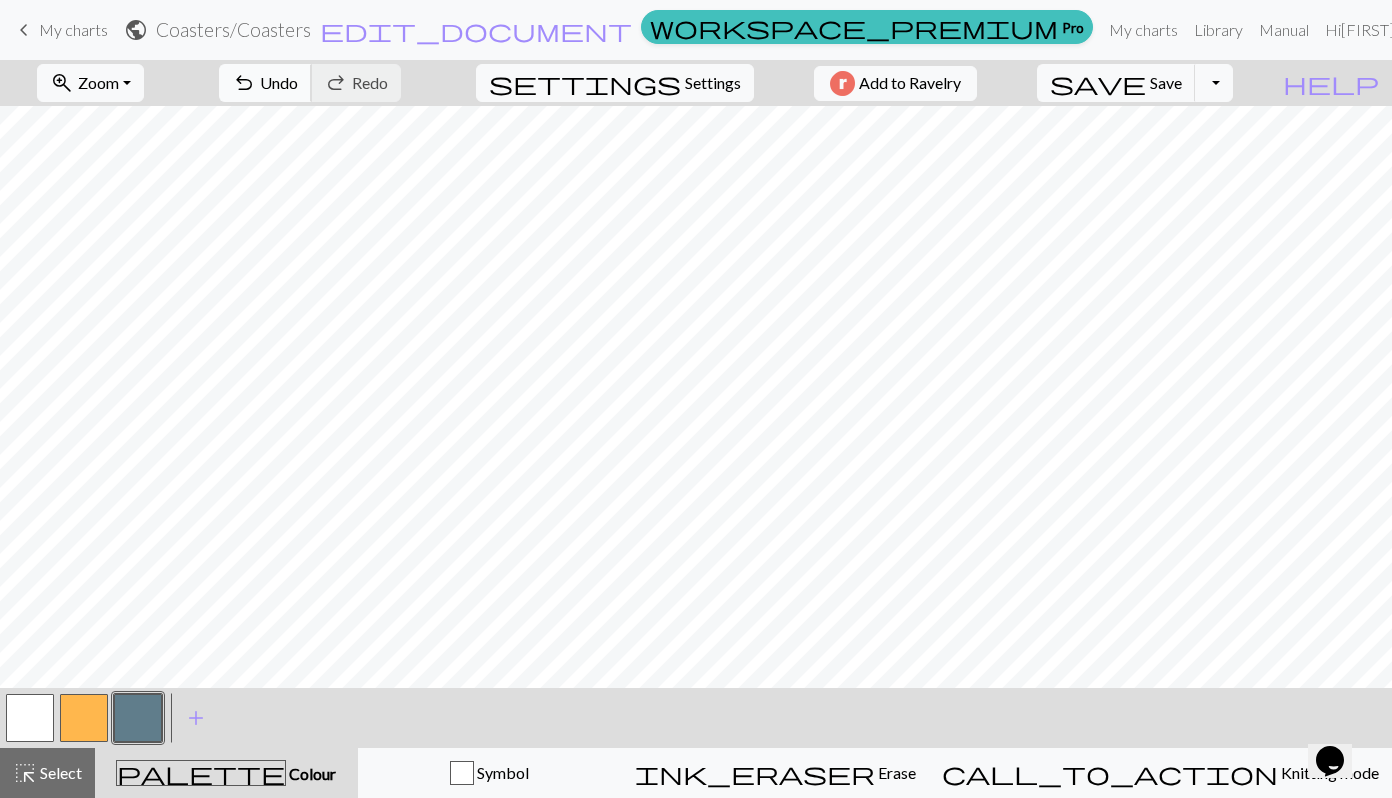 click on "Undo" at bounding box center [279, 82] 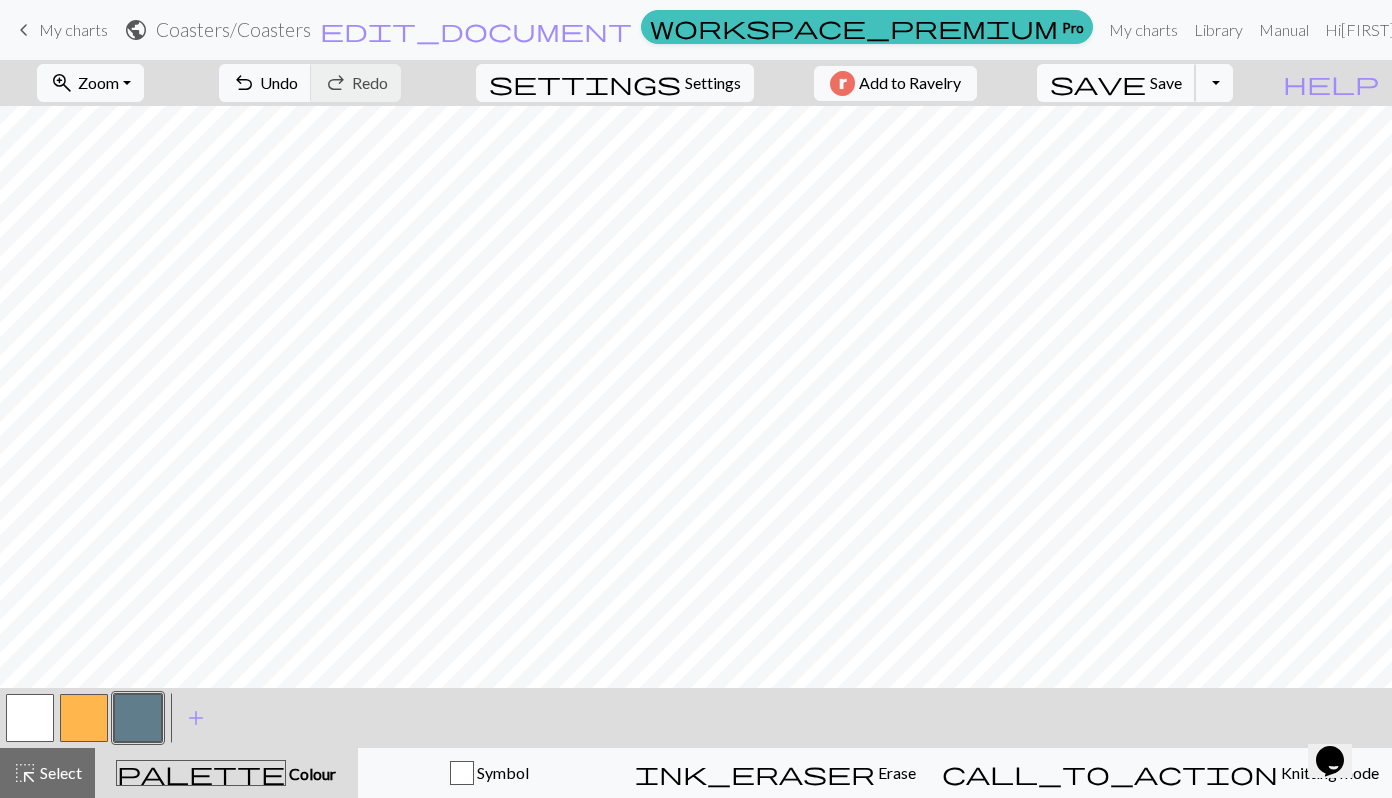 click on "save Save Save" at bounding box center [1116, 83] 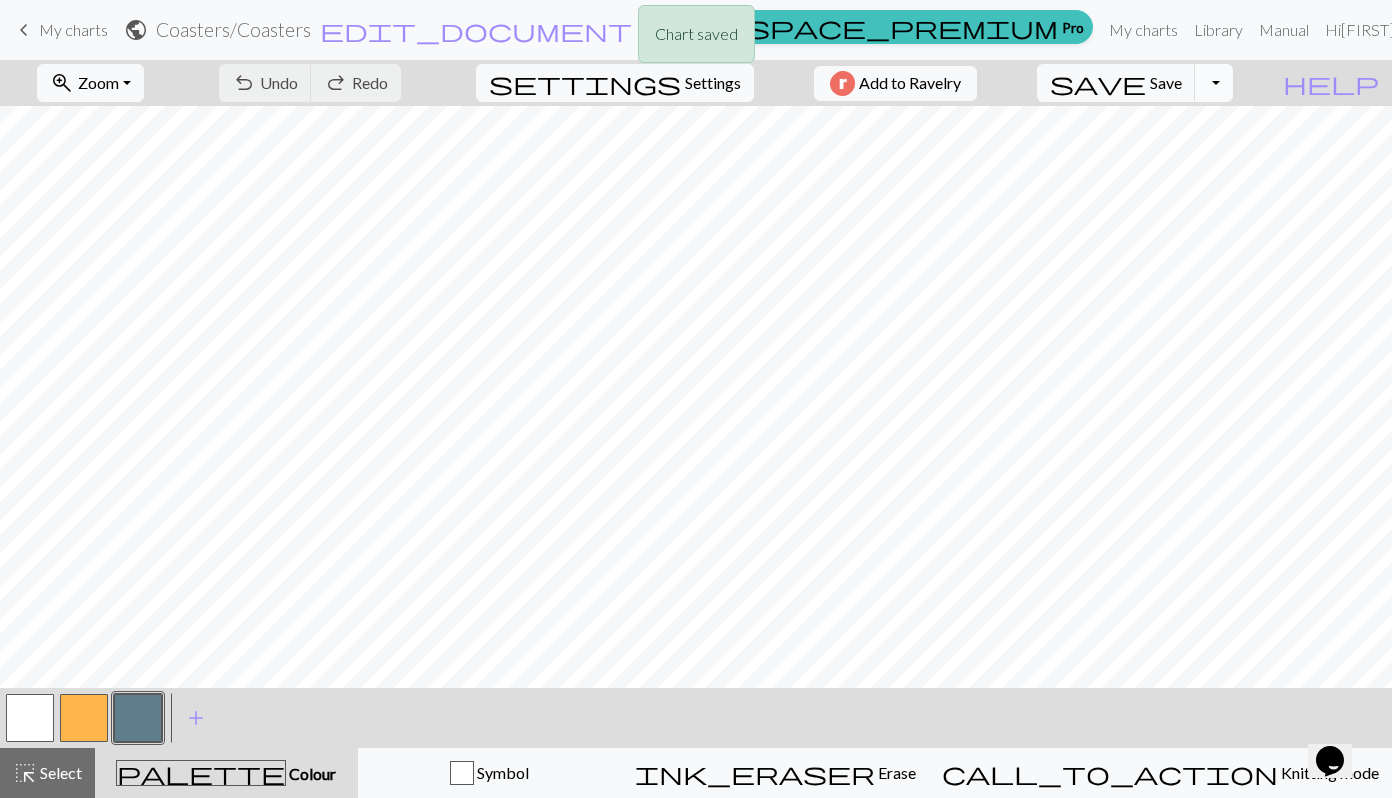 click on "Toggle Dropdown" at bounding box center (1214, 83) 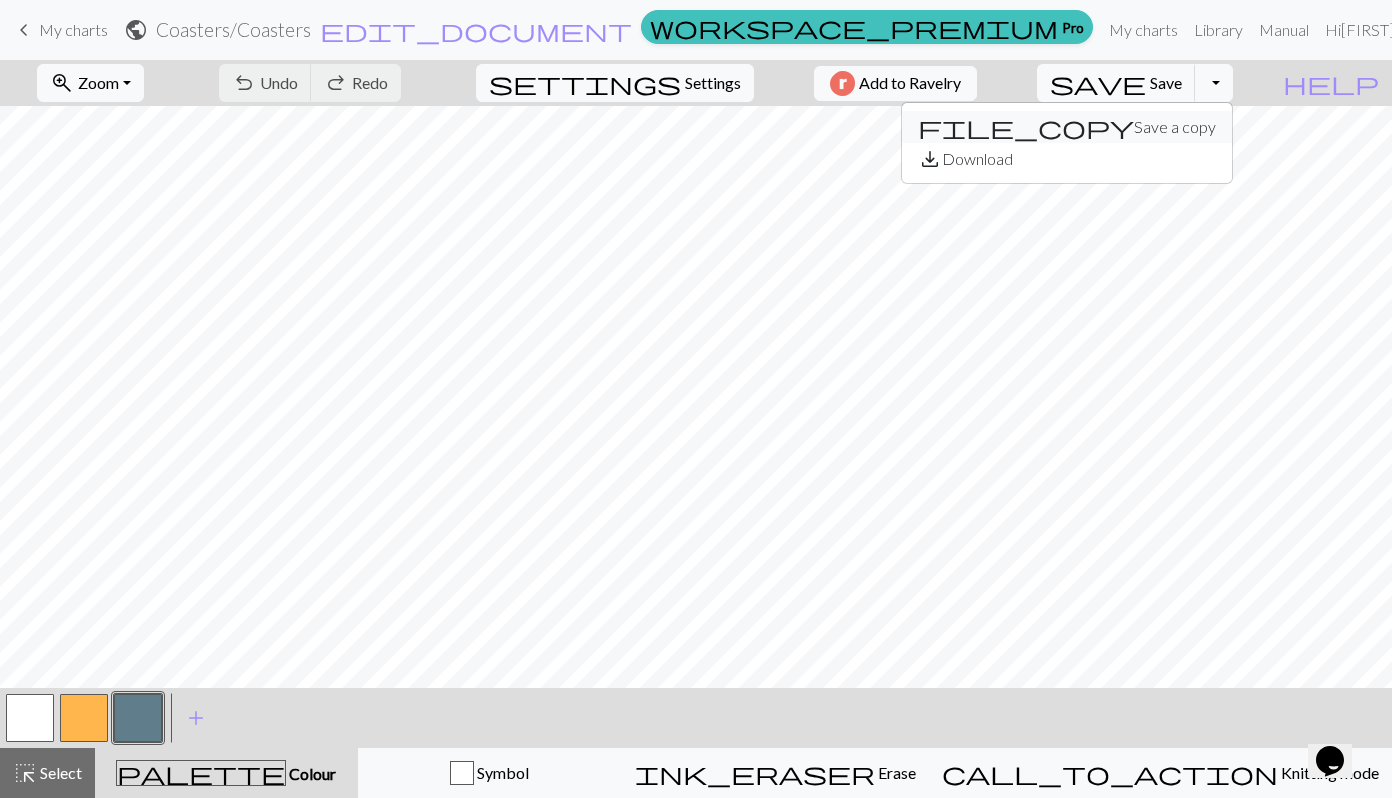 click on "file_copy  Save a copy" at bounding box center [1067, 127] 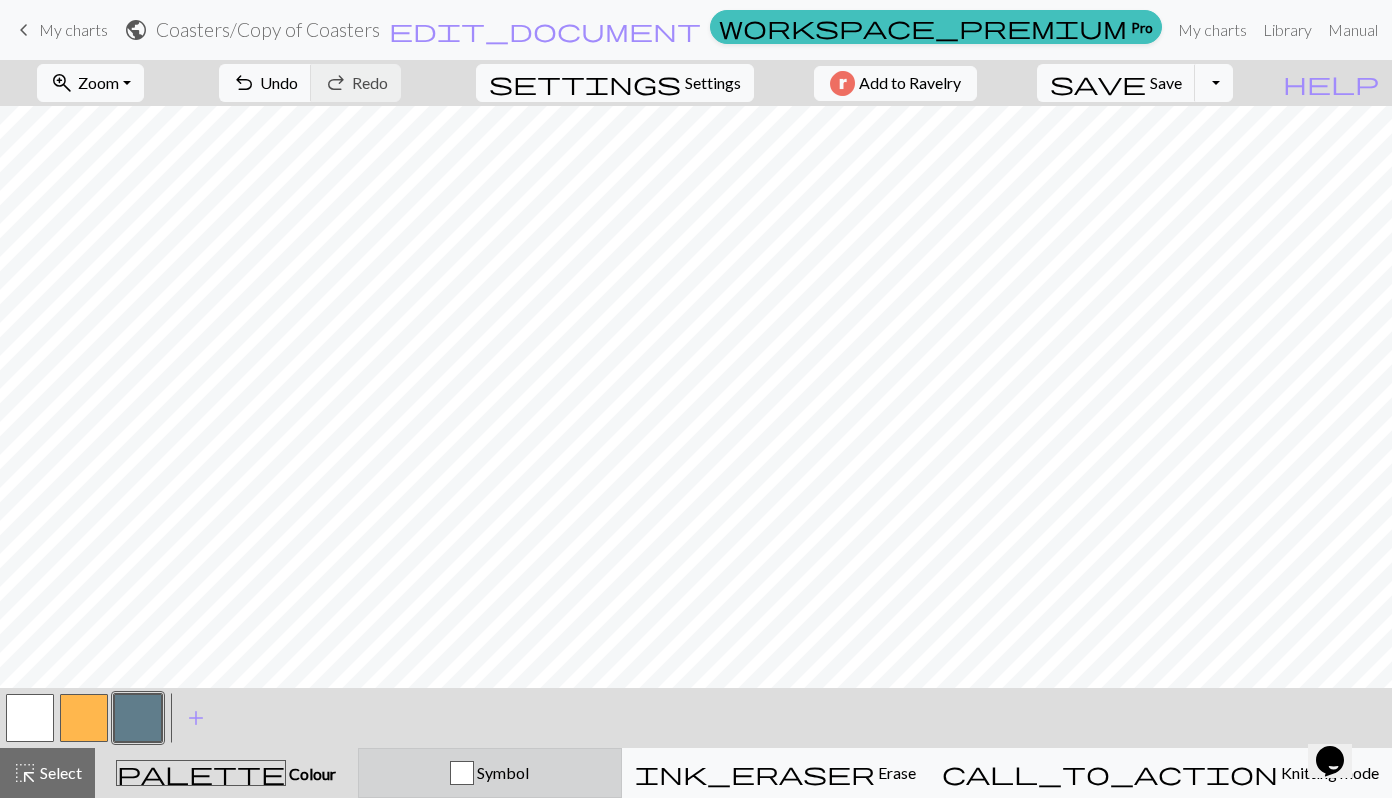 click on "Symbol" at bounding box center [501, 772] 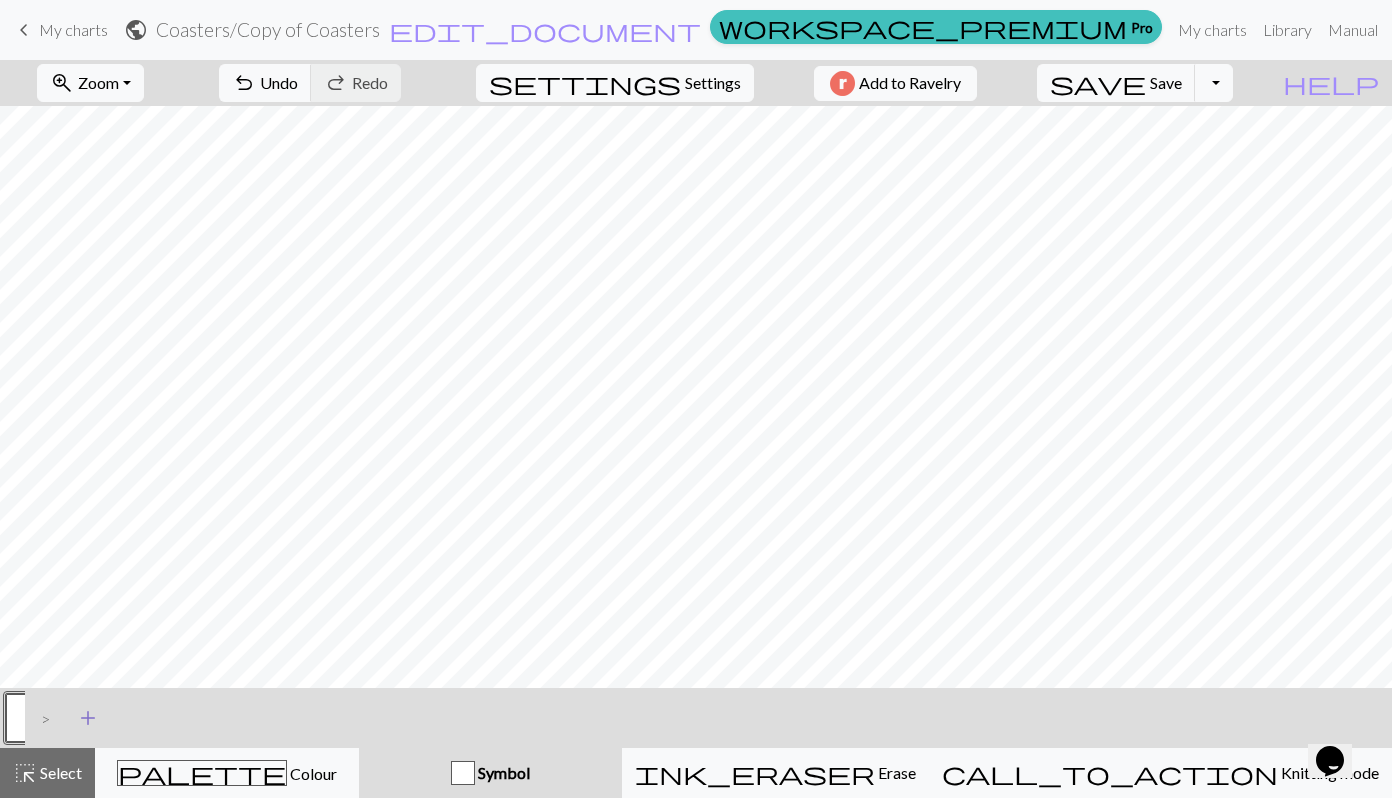 click on "add" at bounding box center (88, 718) 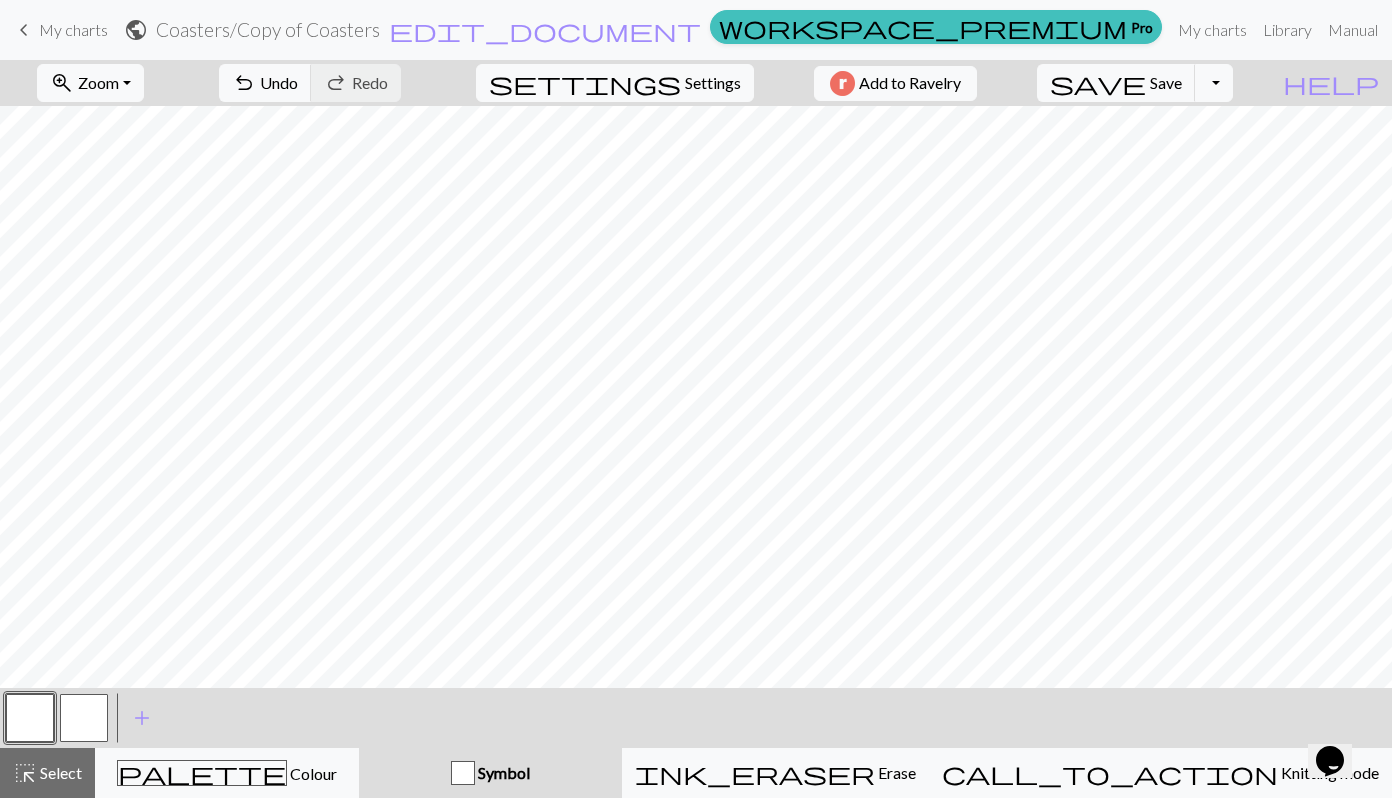 click at bounding box center (84, 718) 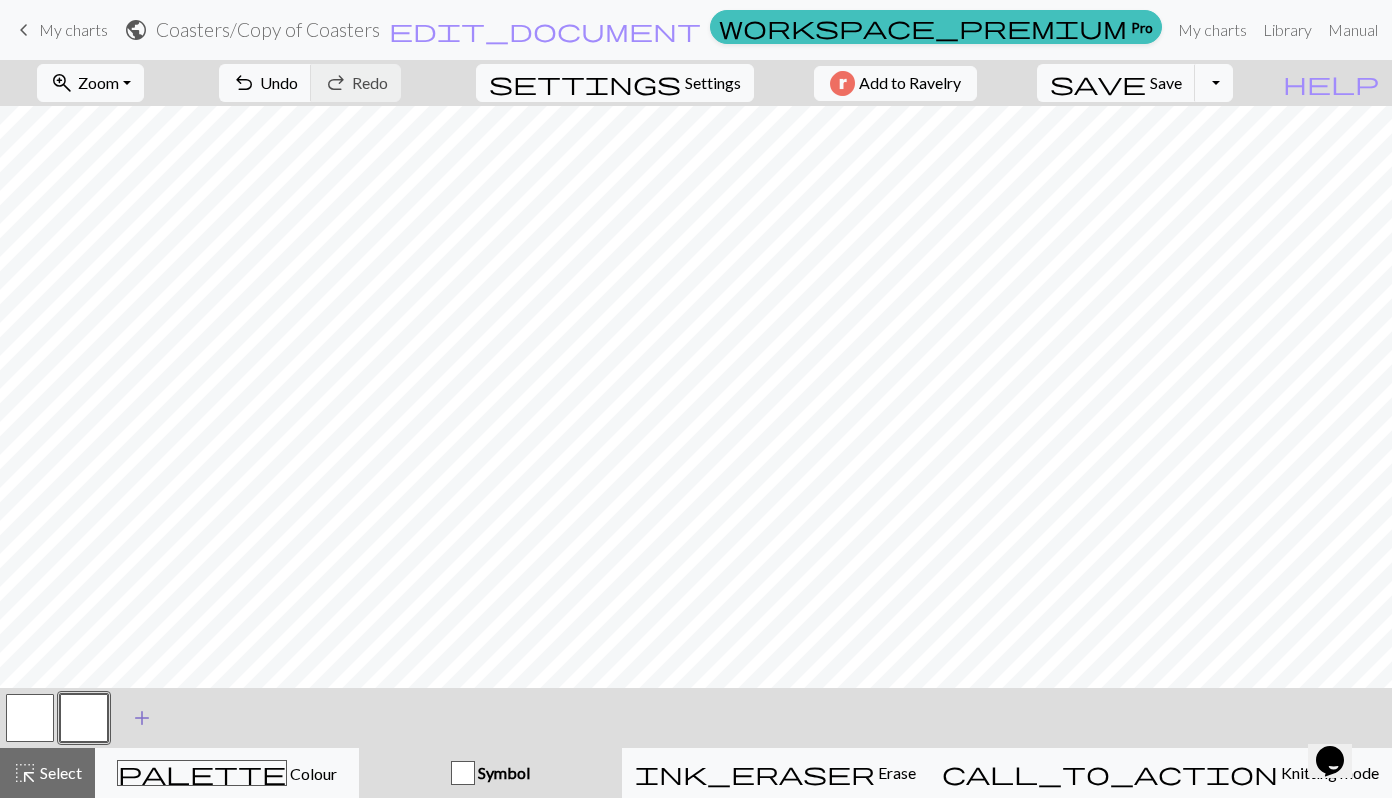 click on "add" at bounding box center [142, 718] 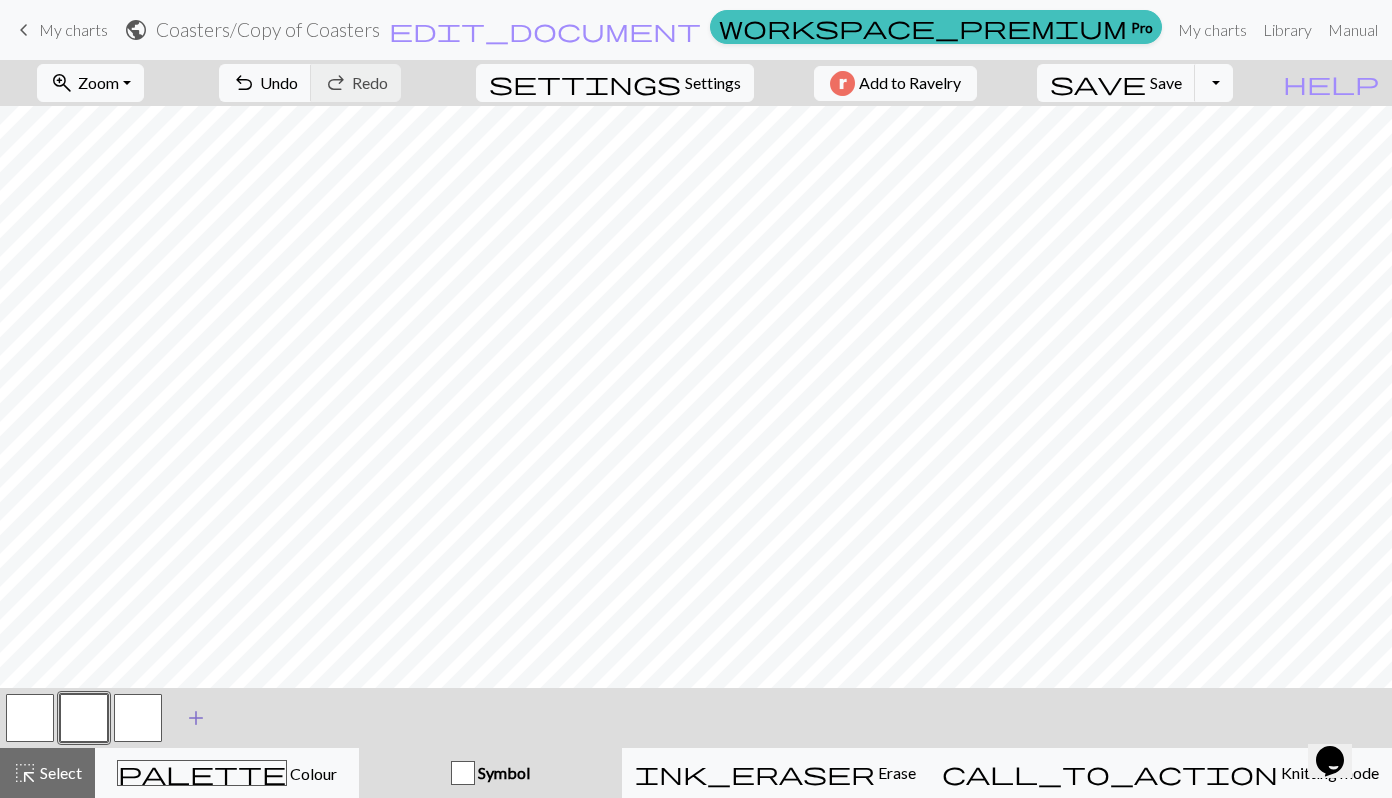 click at bounding box center (138, 718) 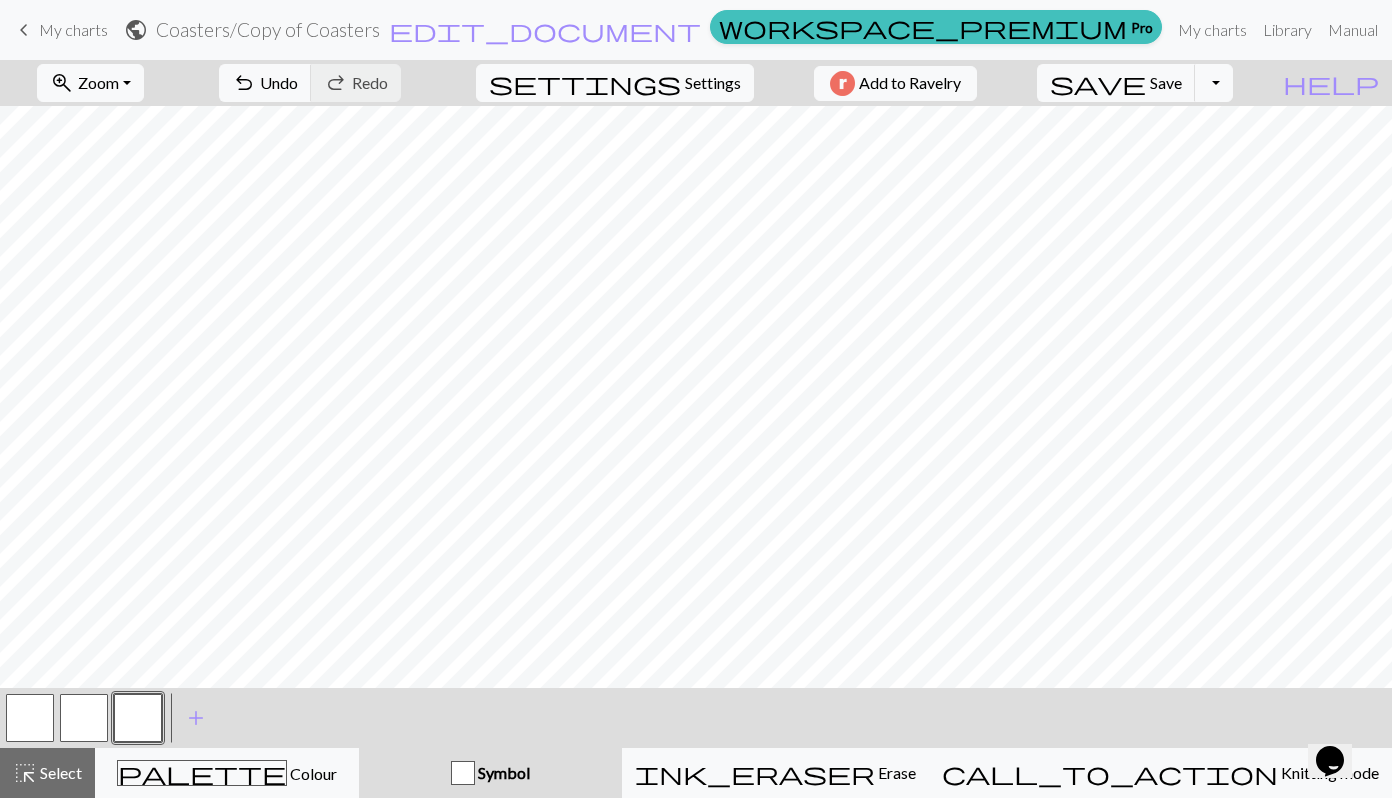 click at bounding box center [463, 773] 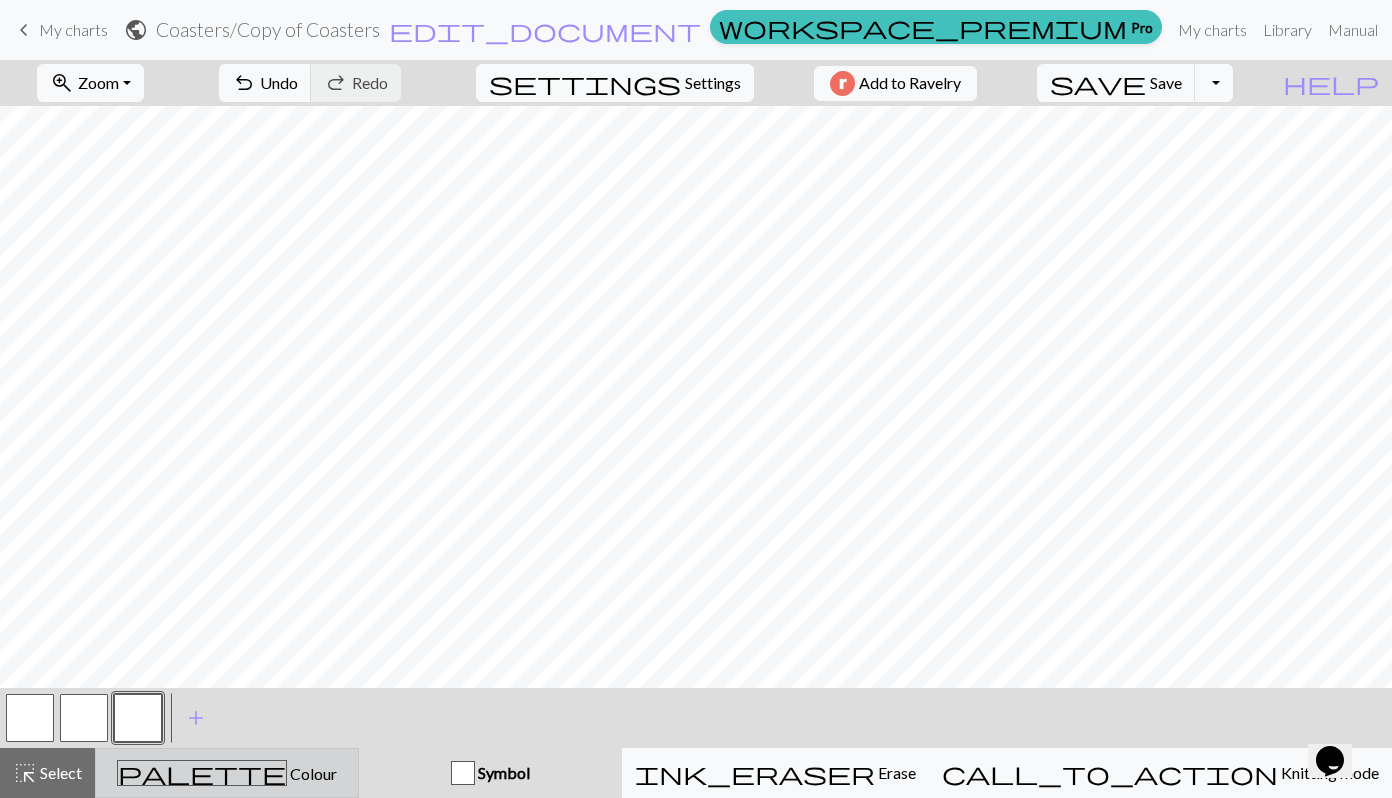 click on "palette   Colour   Colour" at bounding box center (227, 773) 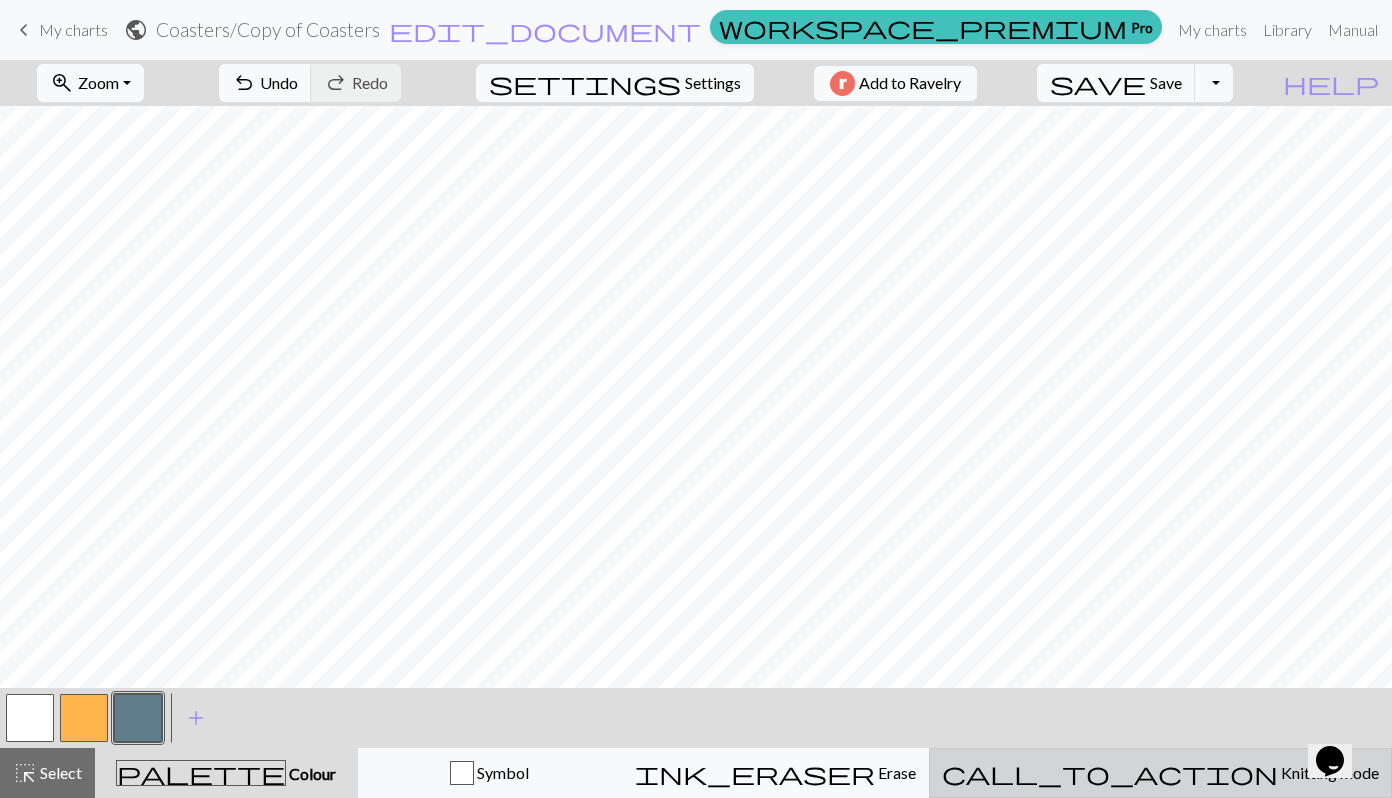click on "call_to_action   Knitting mode   Knitting mode" at bounding box center (1160, 773) 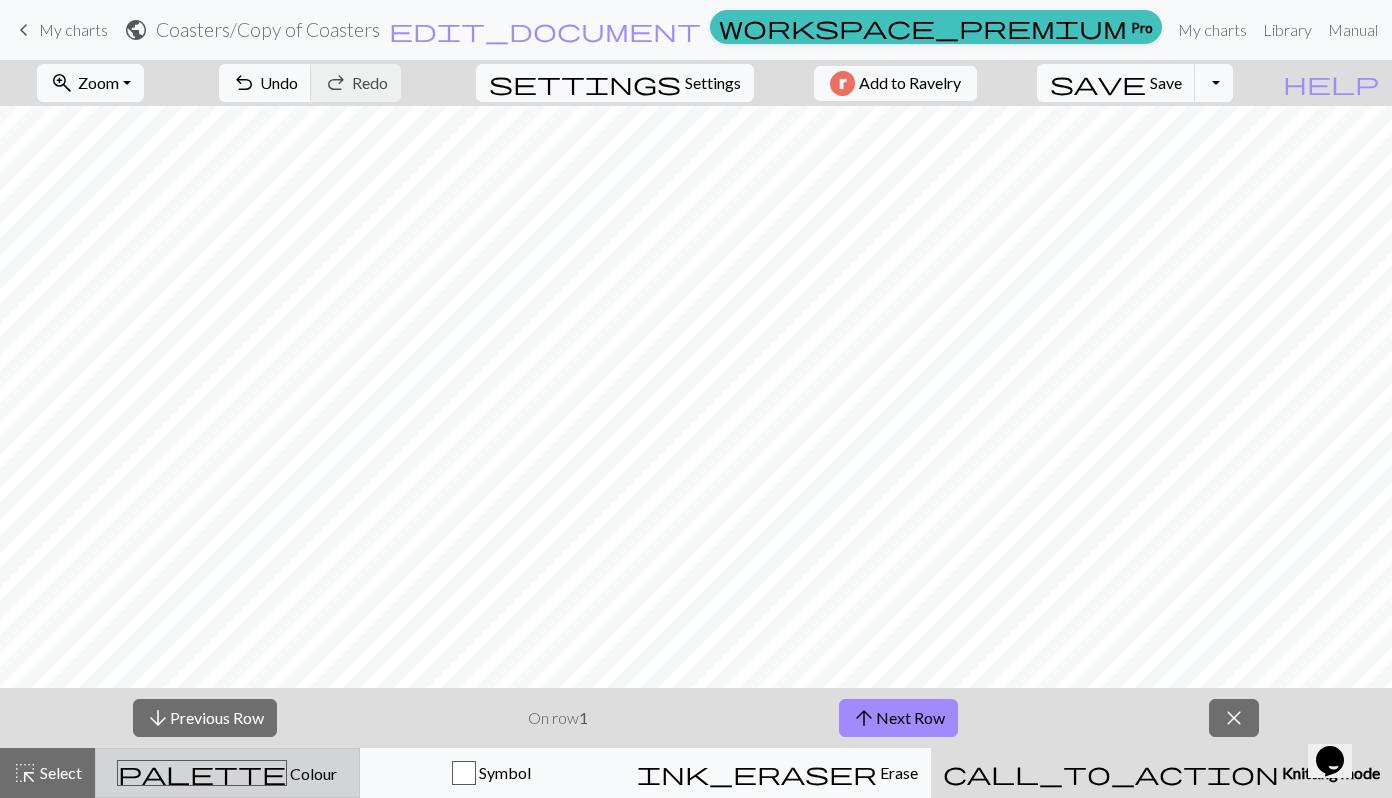 click on "palette   Colour   Colour" at bounding box center (227, 773) 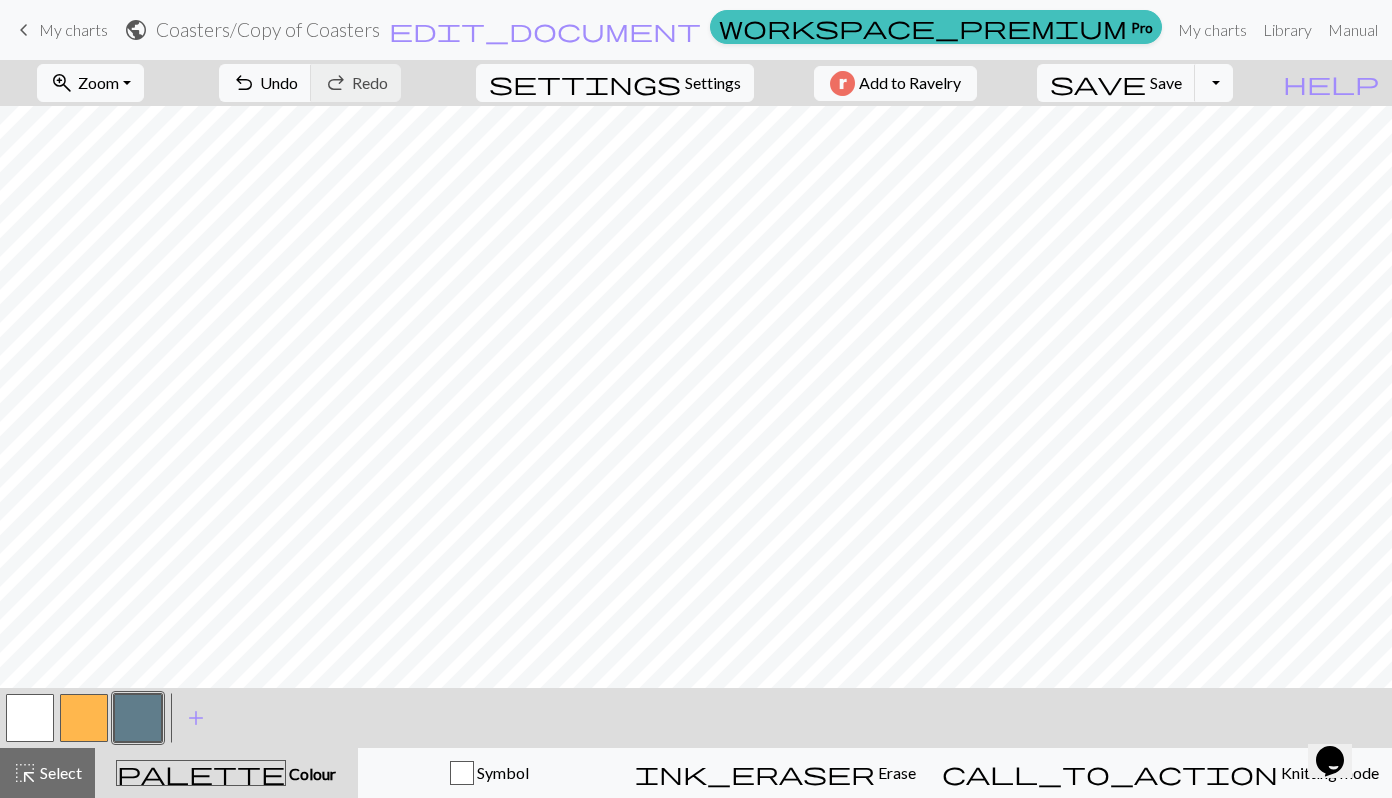 click on "My charts" at bounding box center [73, 29] 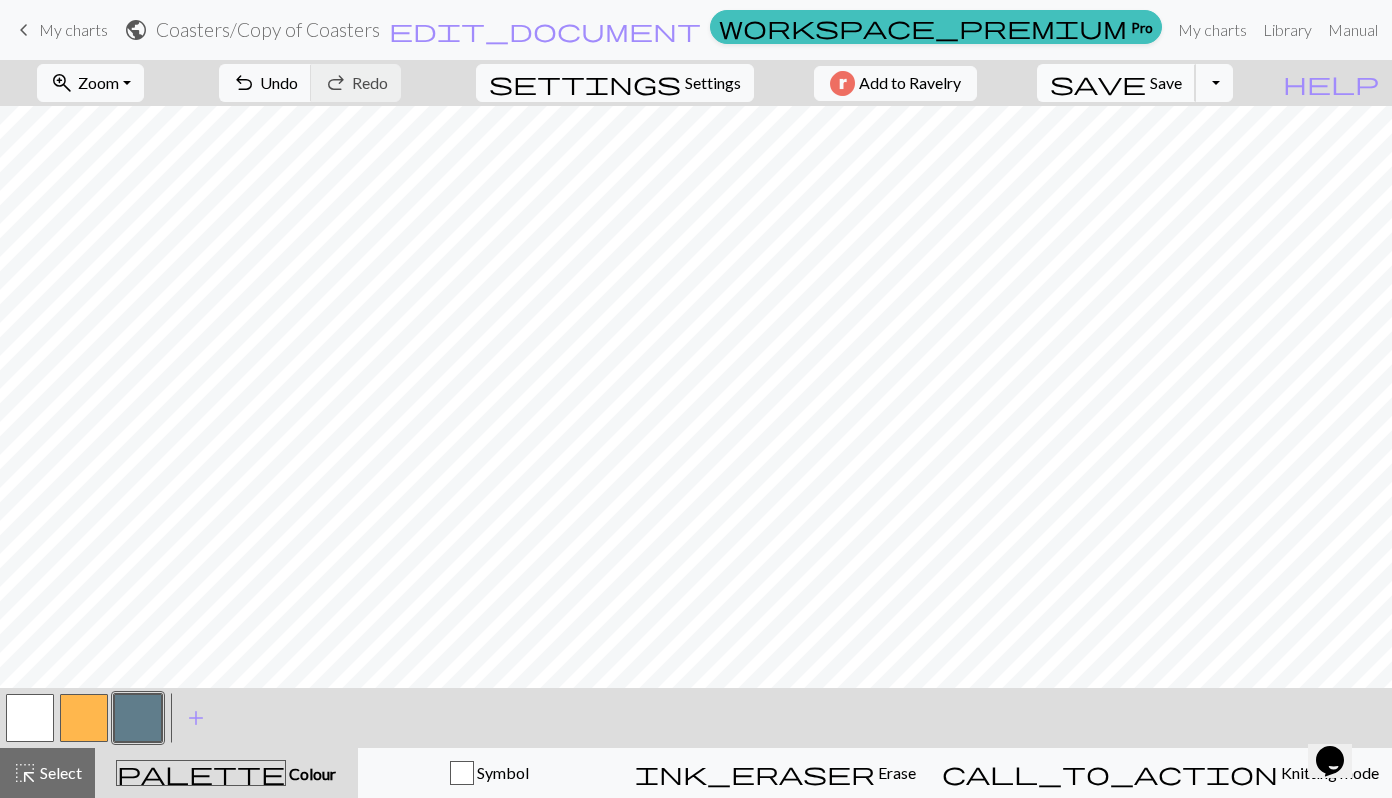 click on "save Save Save" at bounding box center [1116, 83] 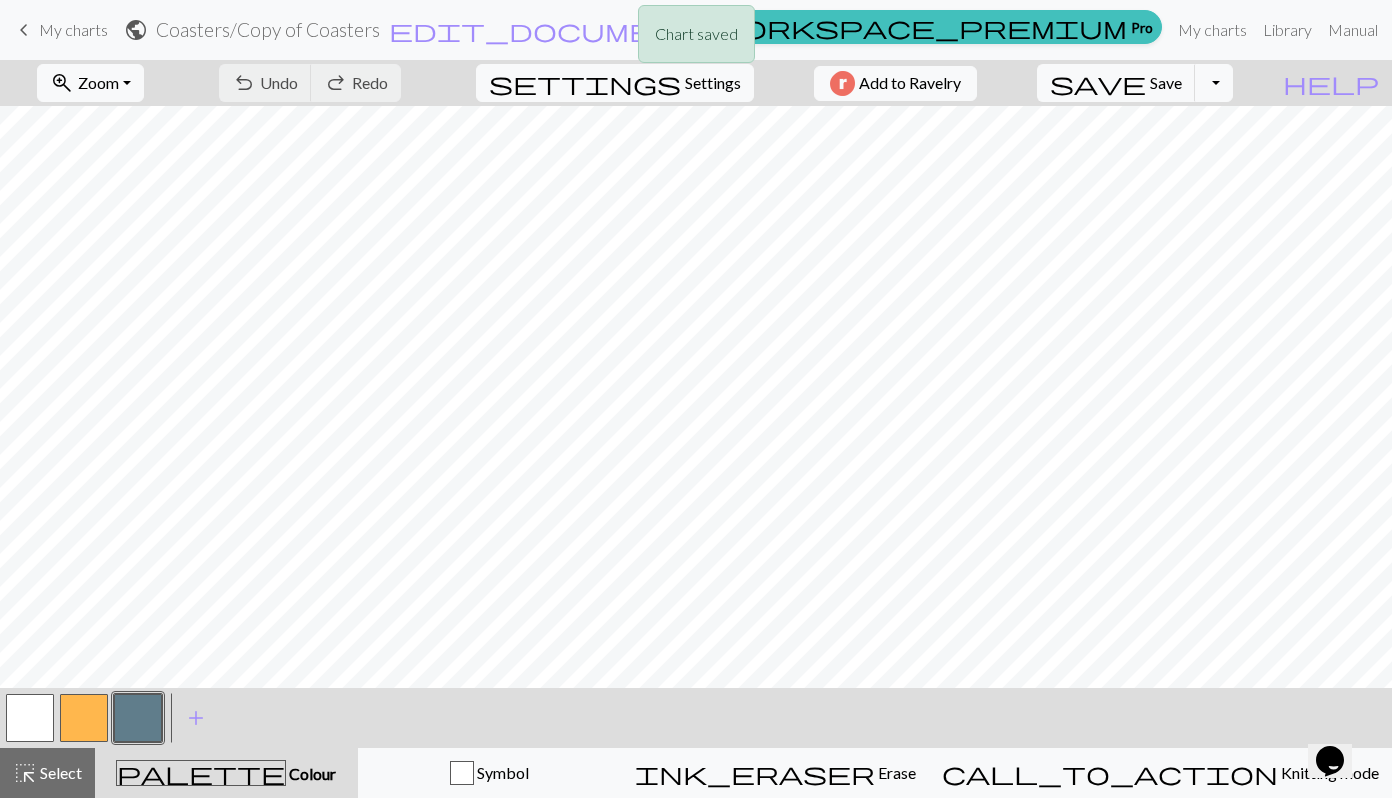 click on "Chart saved" at bounding box center [696, 39] 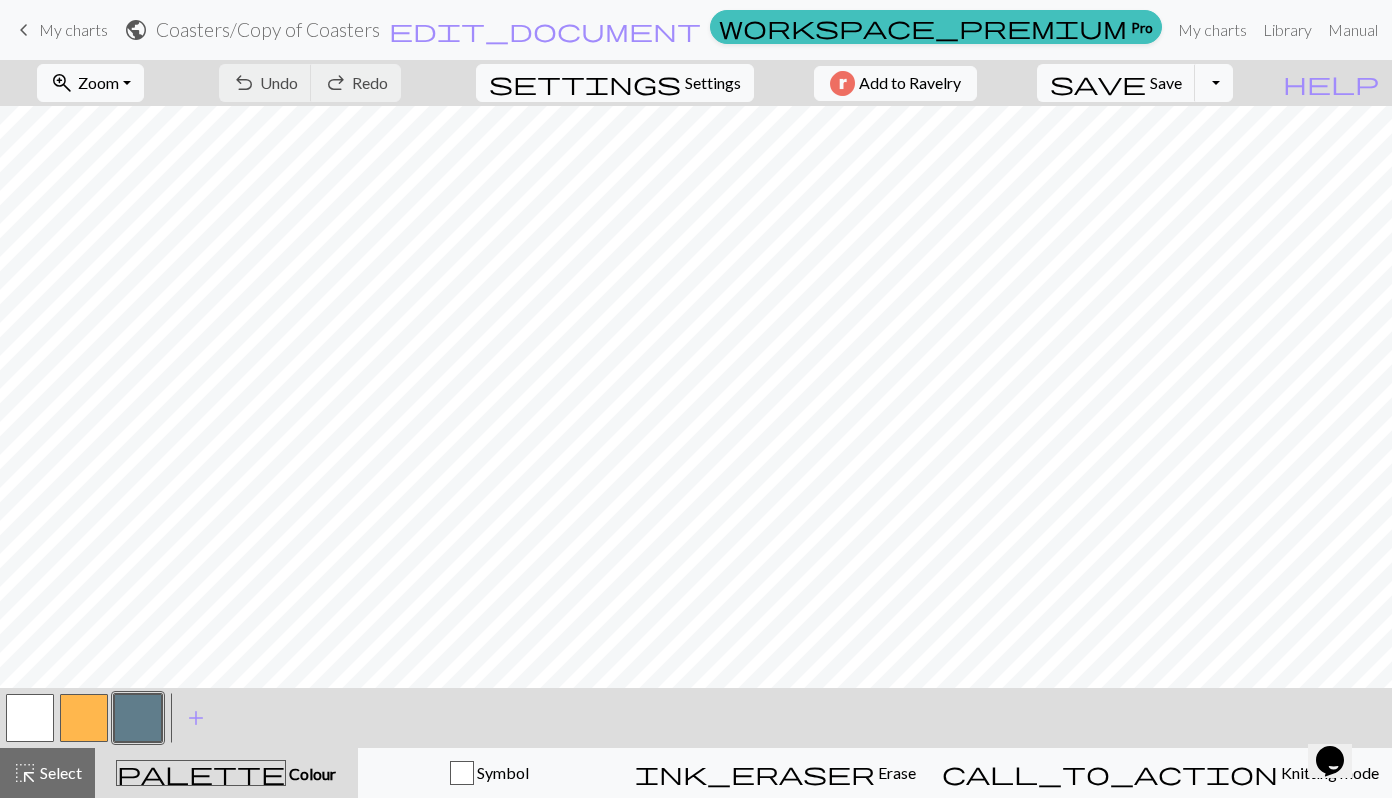 click on "keyboard_arrow_left" at bounding box center [24, 30] 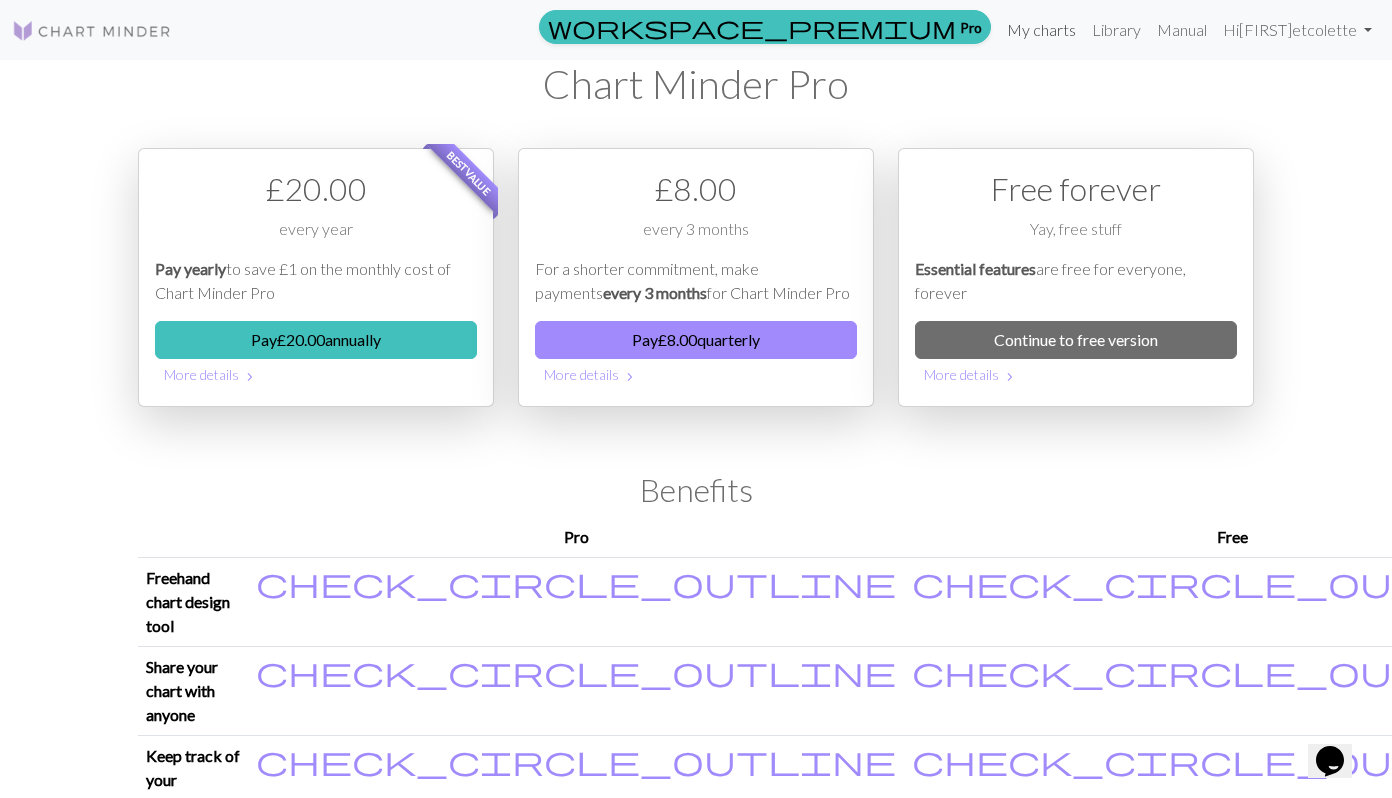 click on "My charts" at bounding box center (1041, 30) 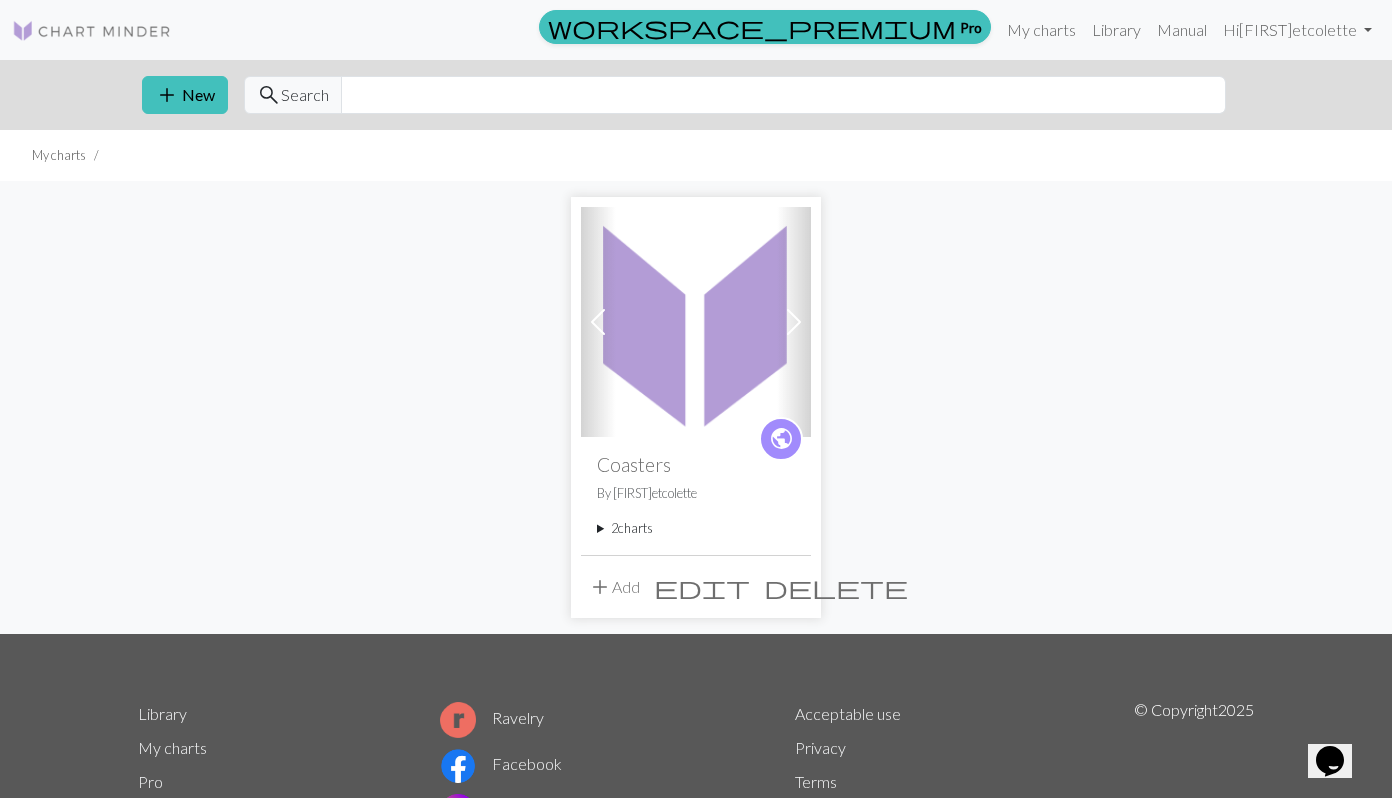 click at bounding box center [794, 322] 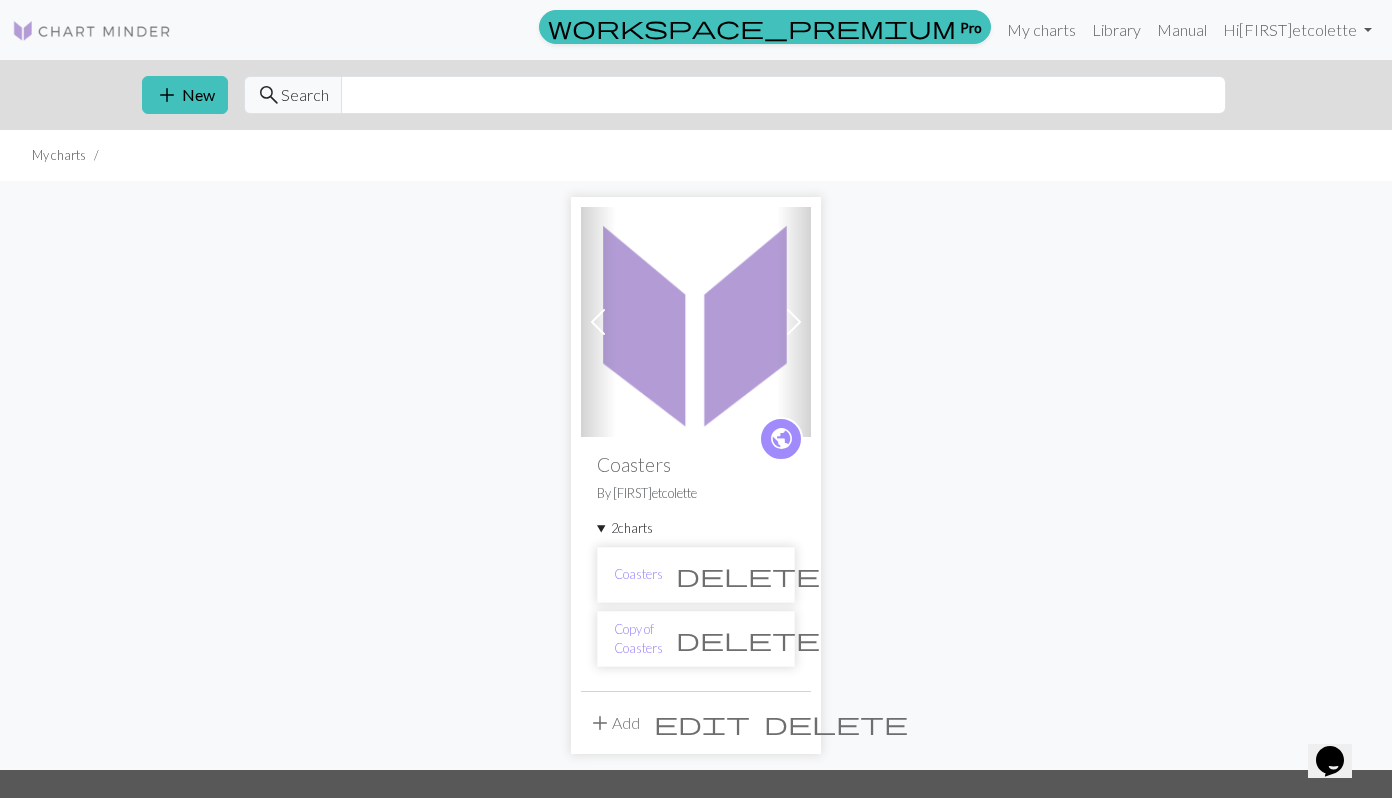 click at bounding box center [696, 322] 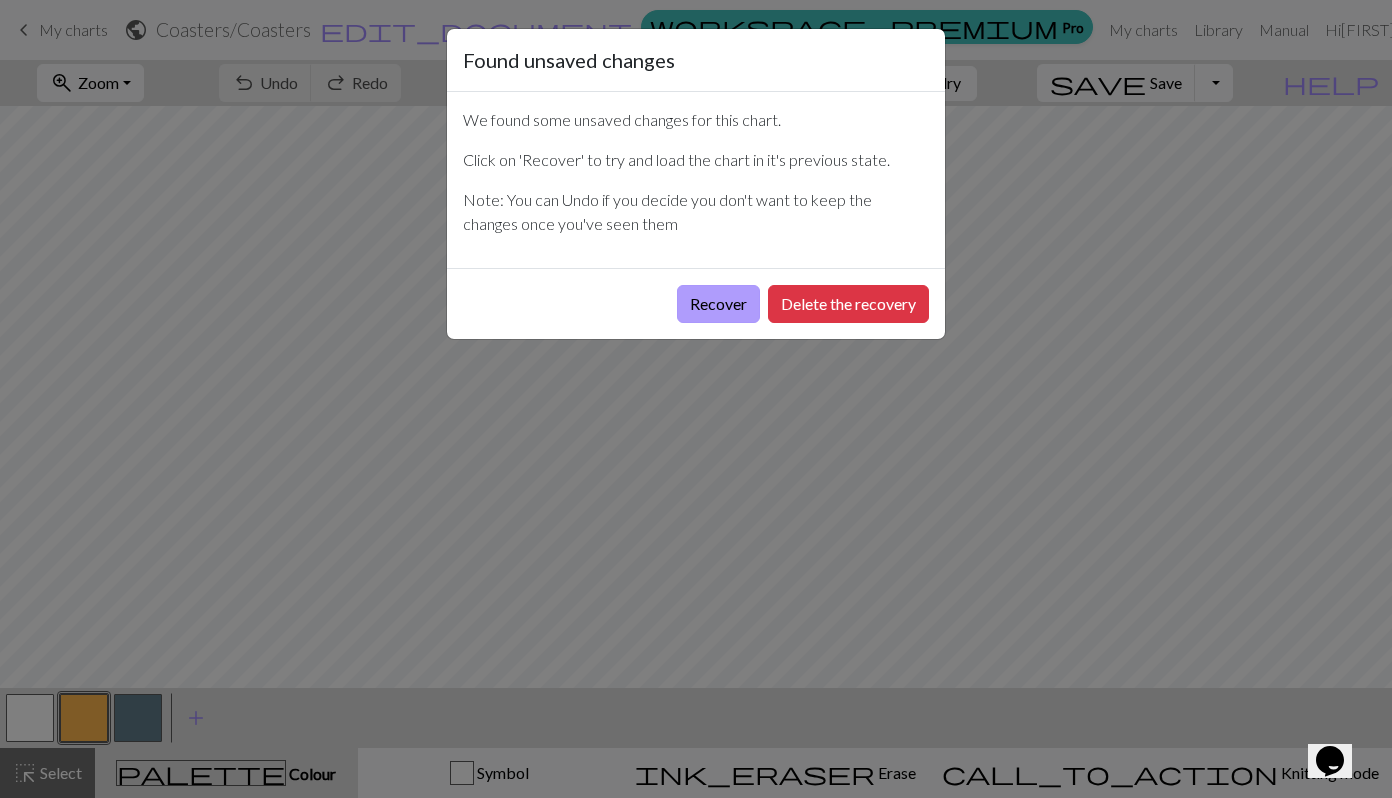 click on "Recover" at bounding box center [718, 304] 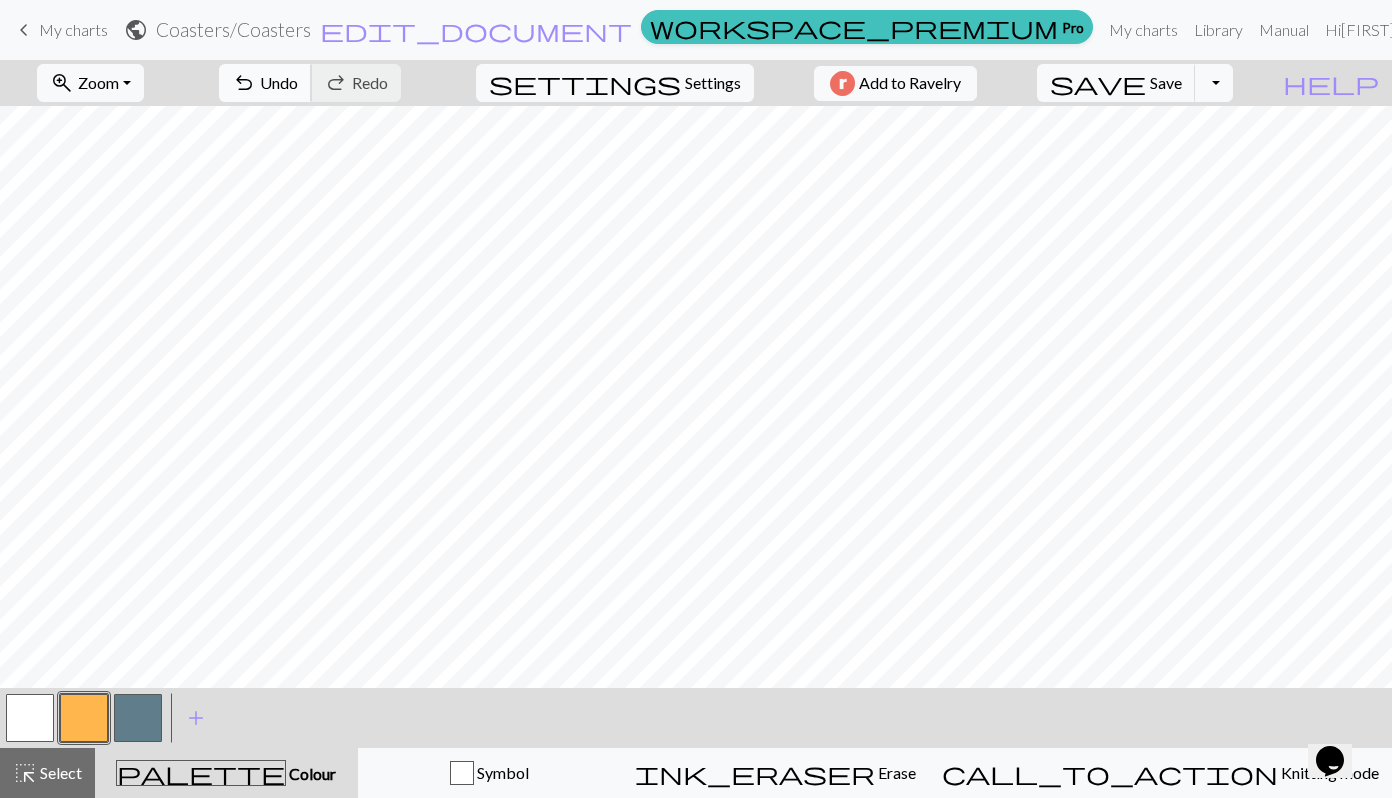 click on "Undo" at bounding box center [279, 82] 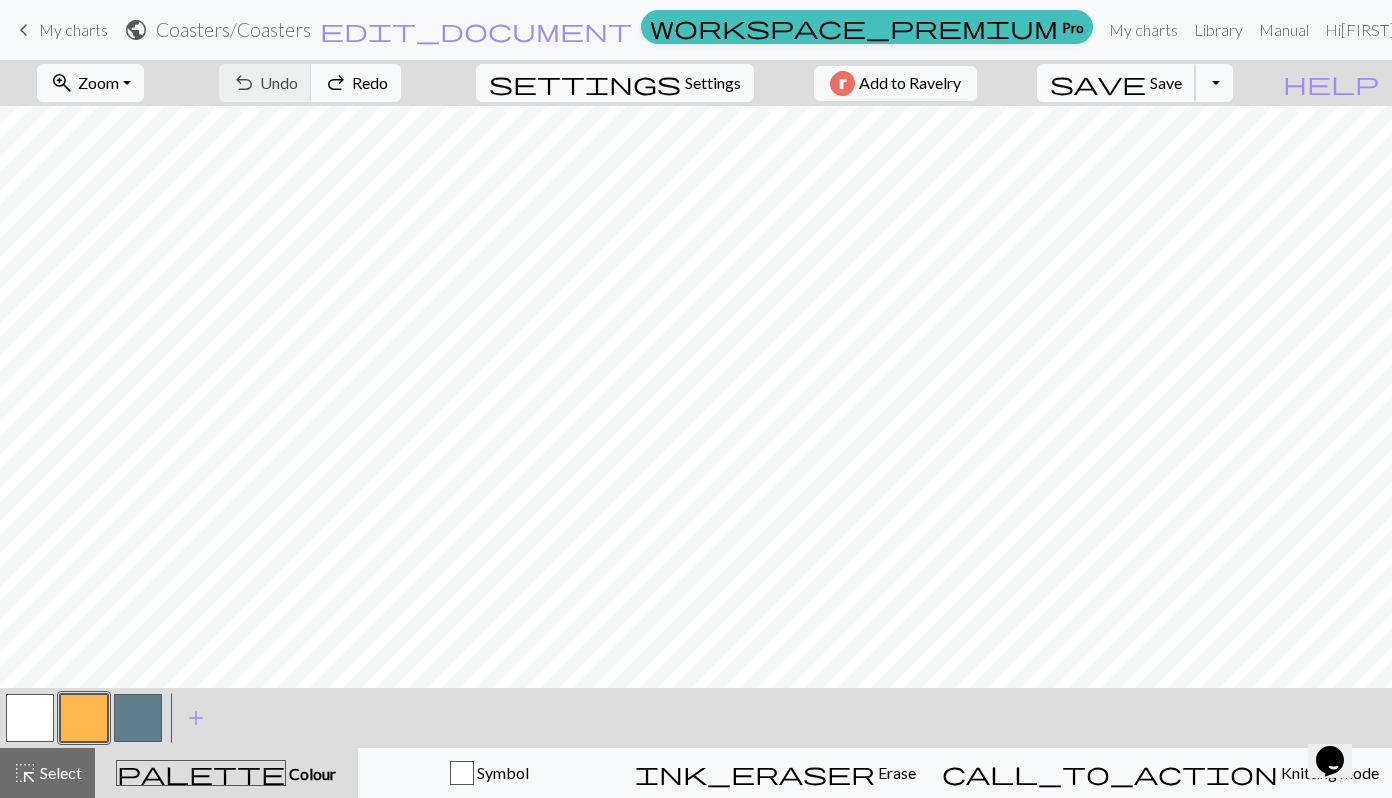 click on "save" at bounding box center [1098, 83] 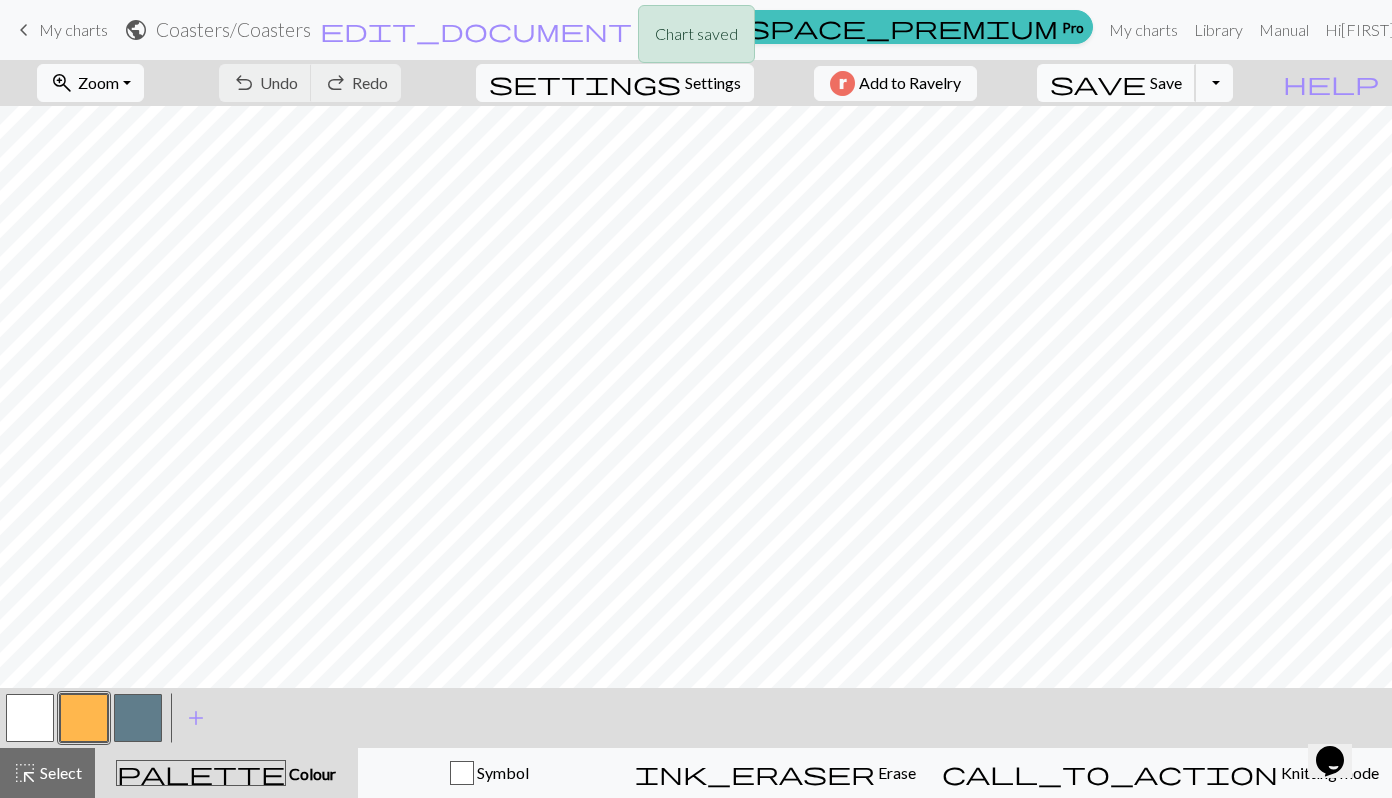 click on "save" at bounding box center (1098, 83) 